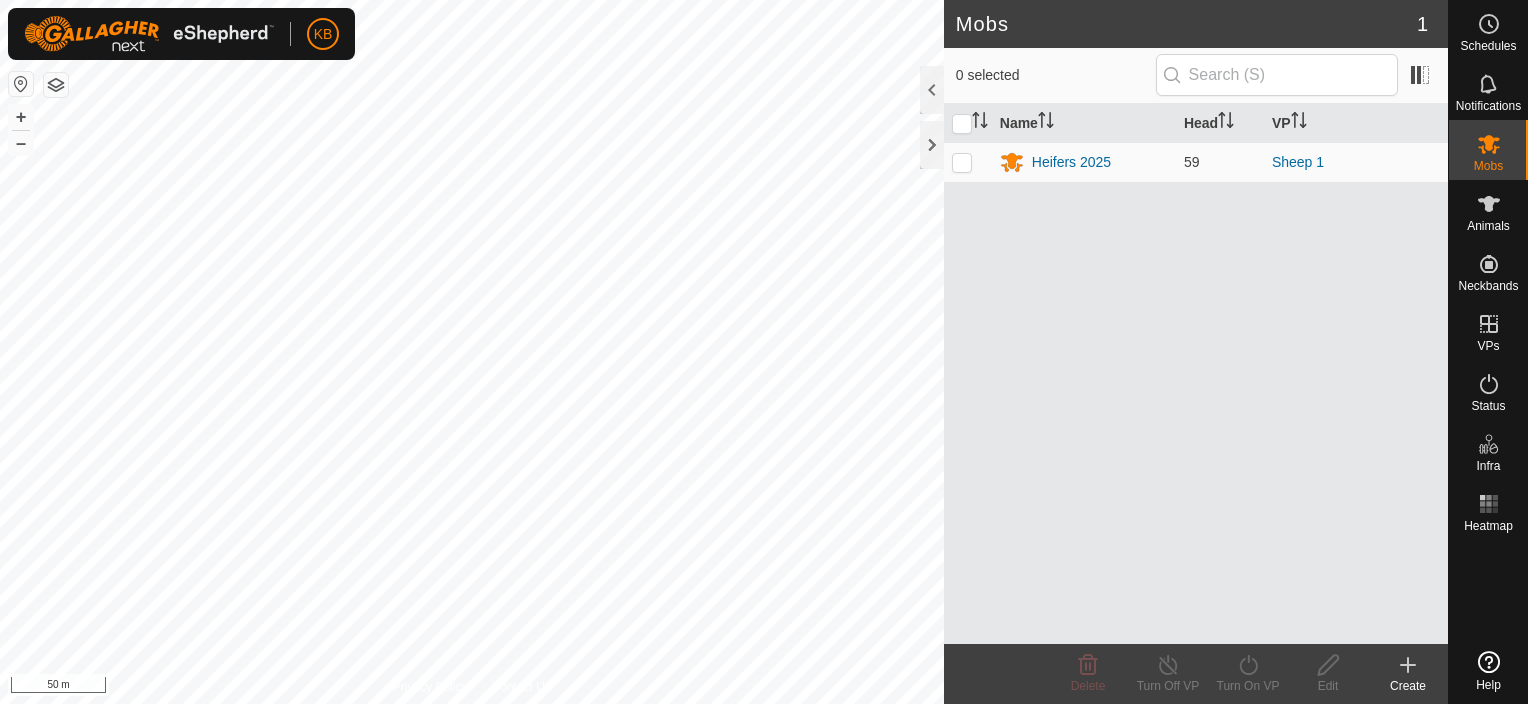 scroll, scrollTop: 0, scrollLeft: 0, axis: both 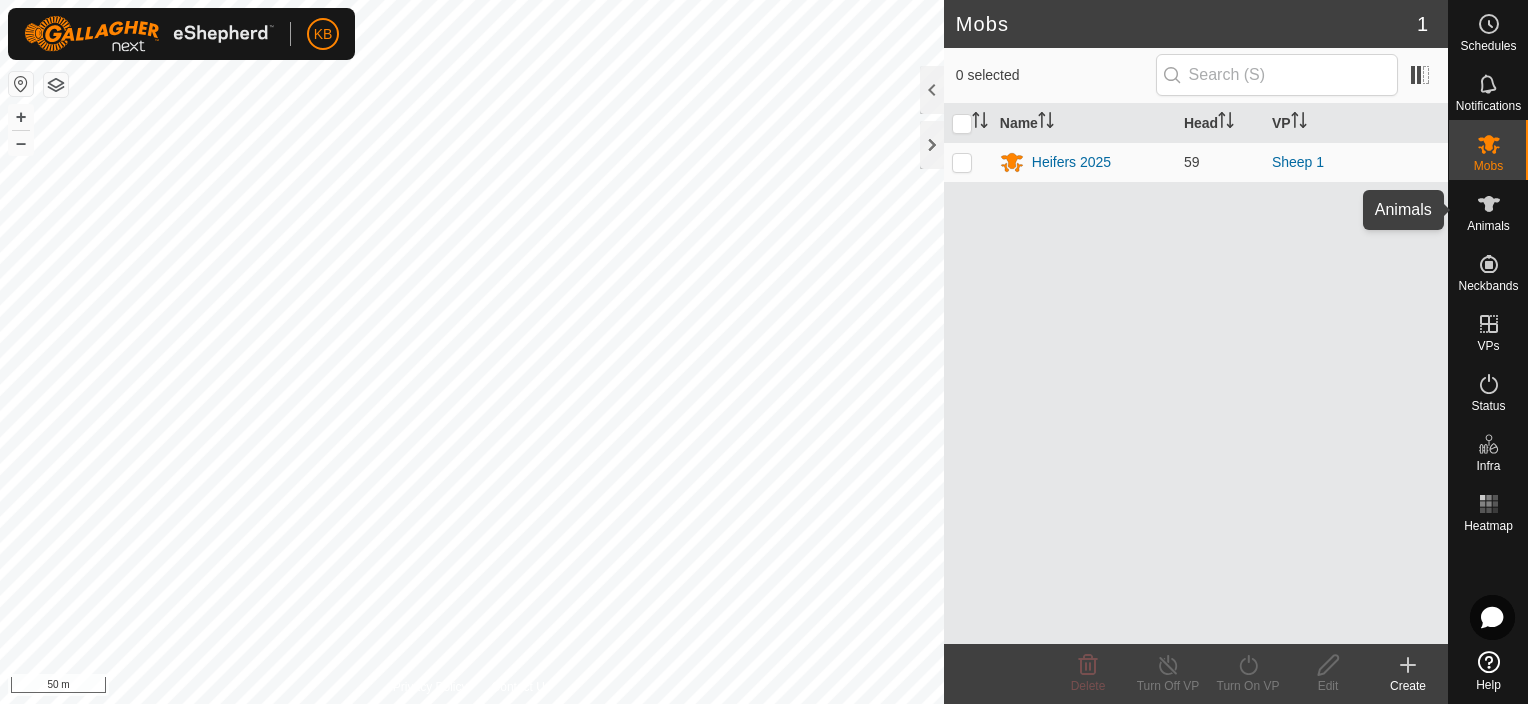 click 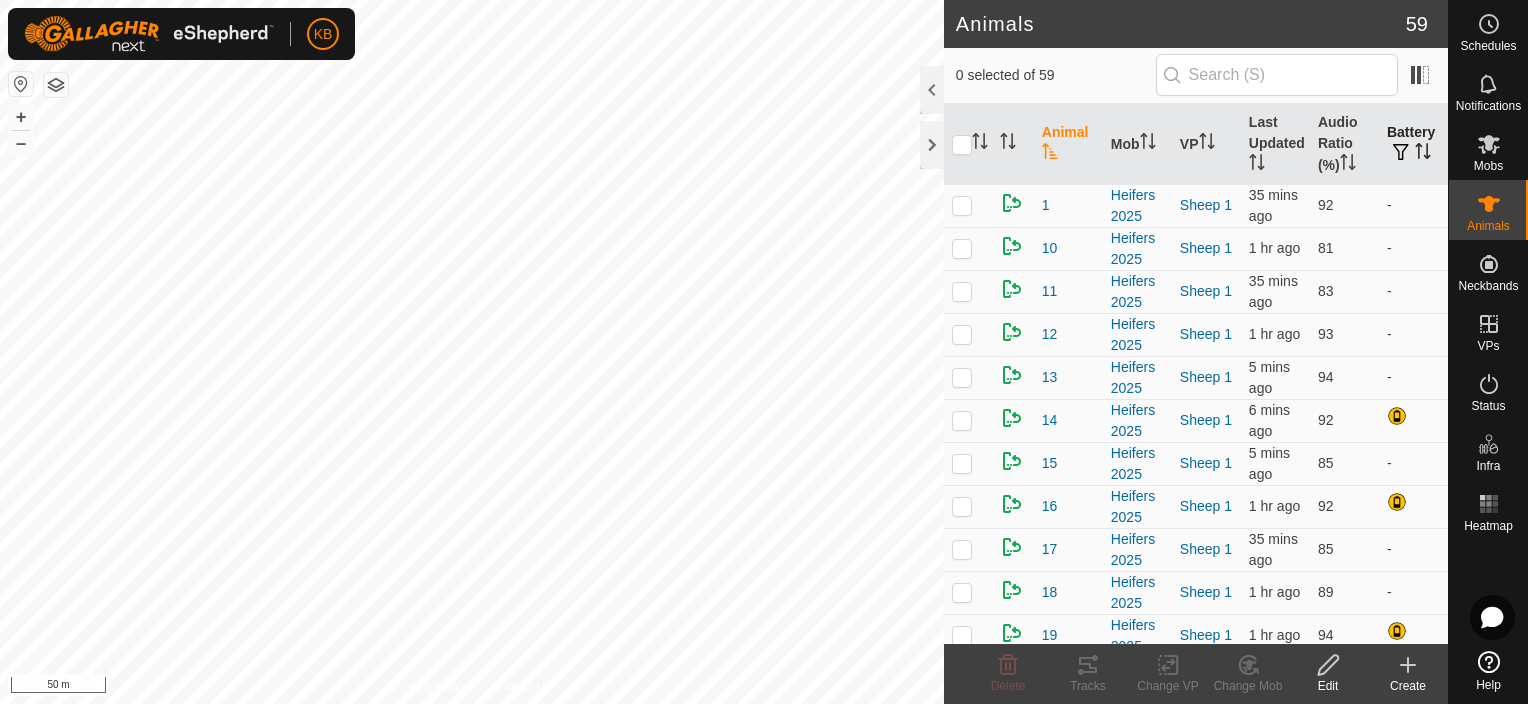 click 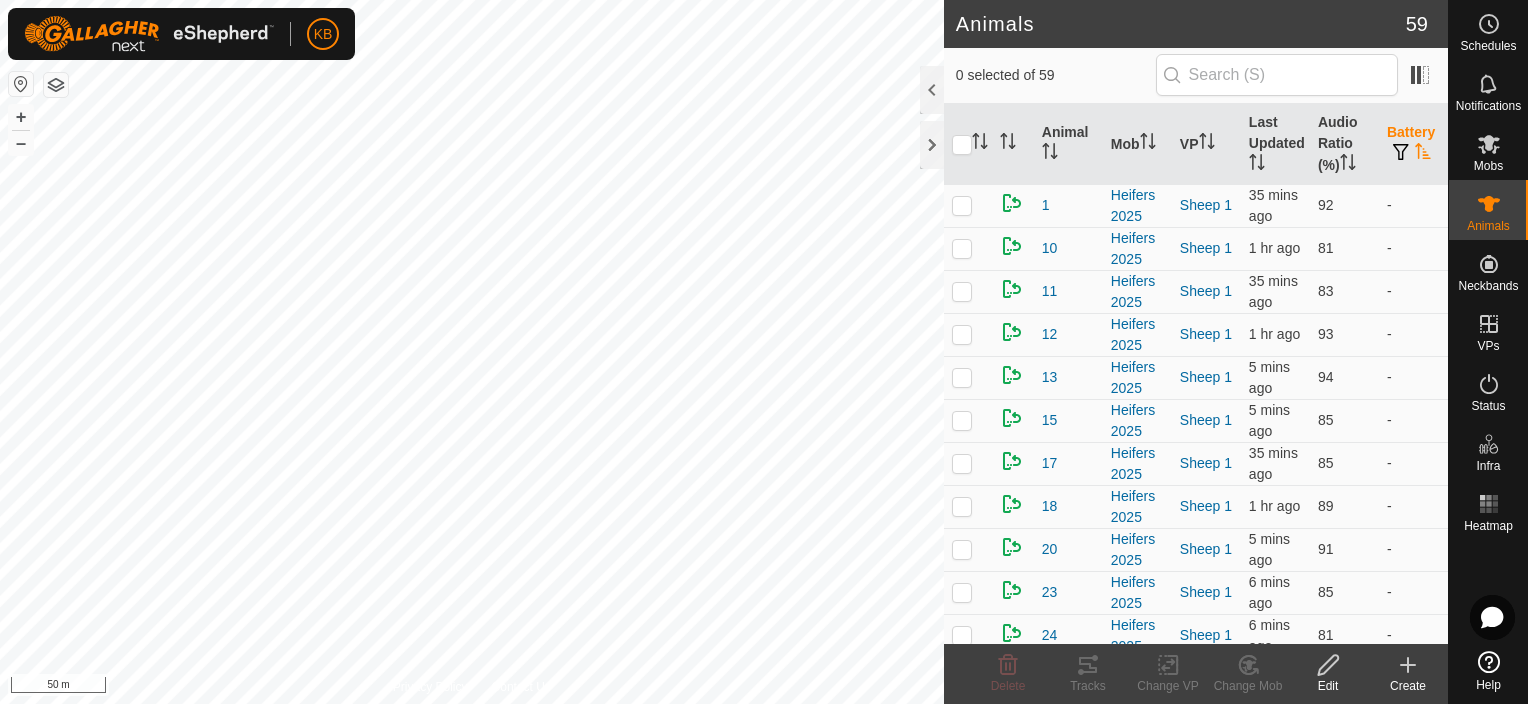 click 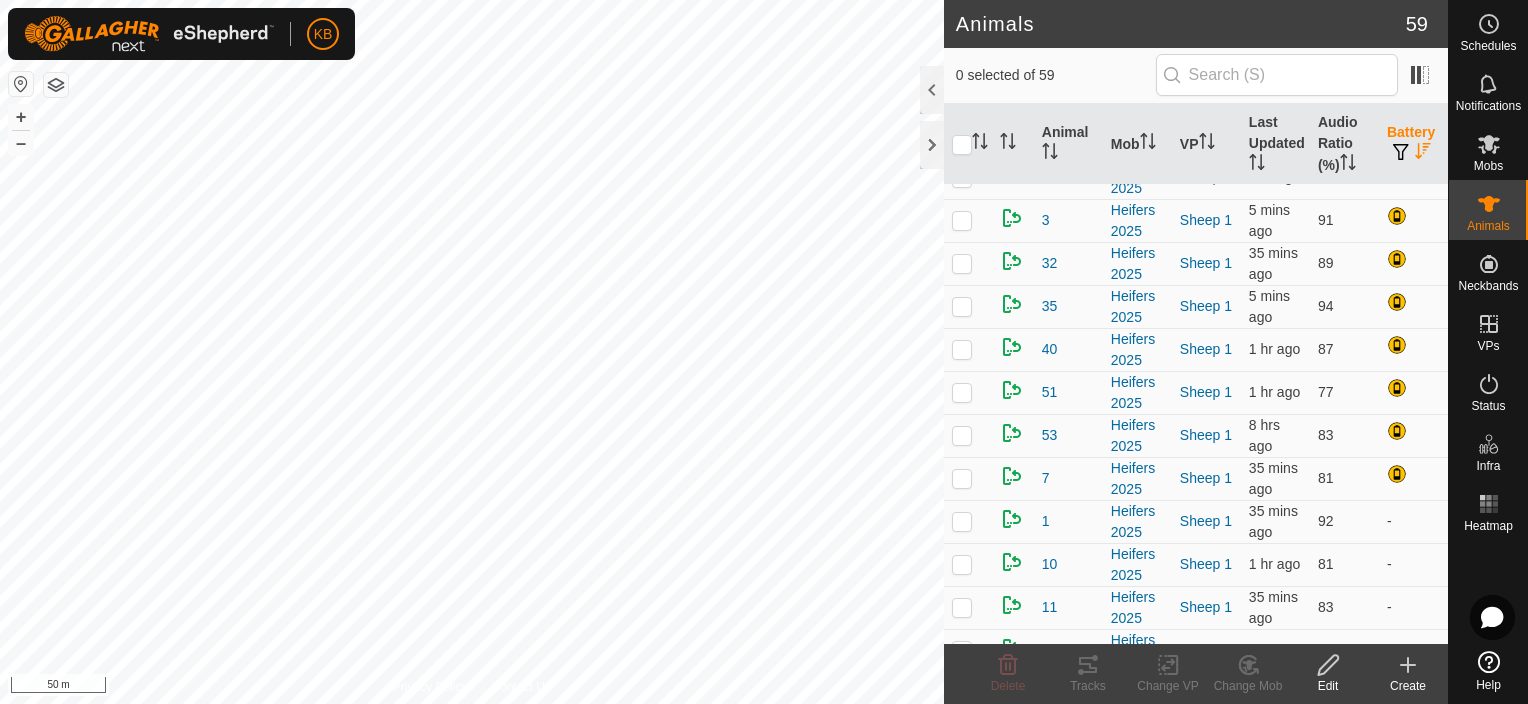 scroll, scrollTop: 300, scrollLeft: 0, axis: vertical 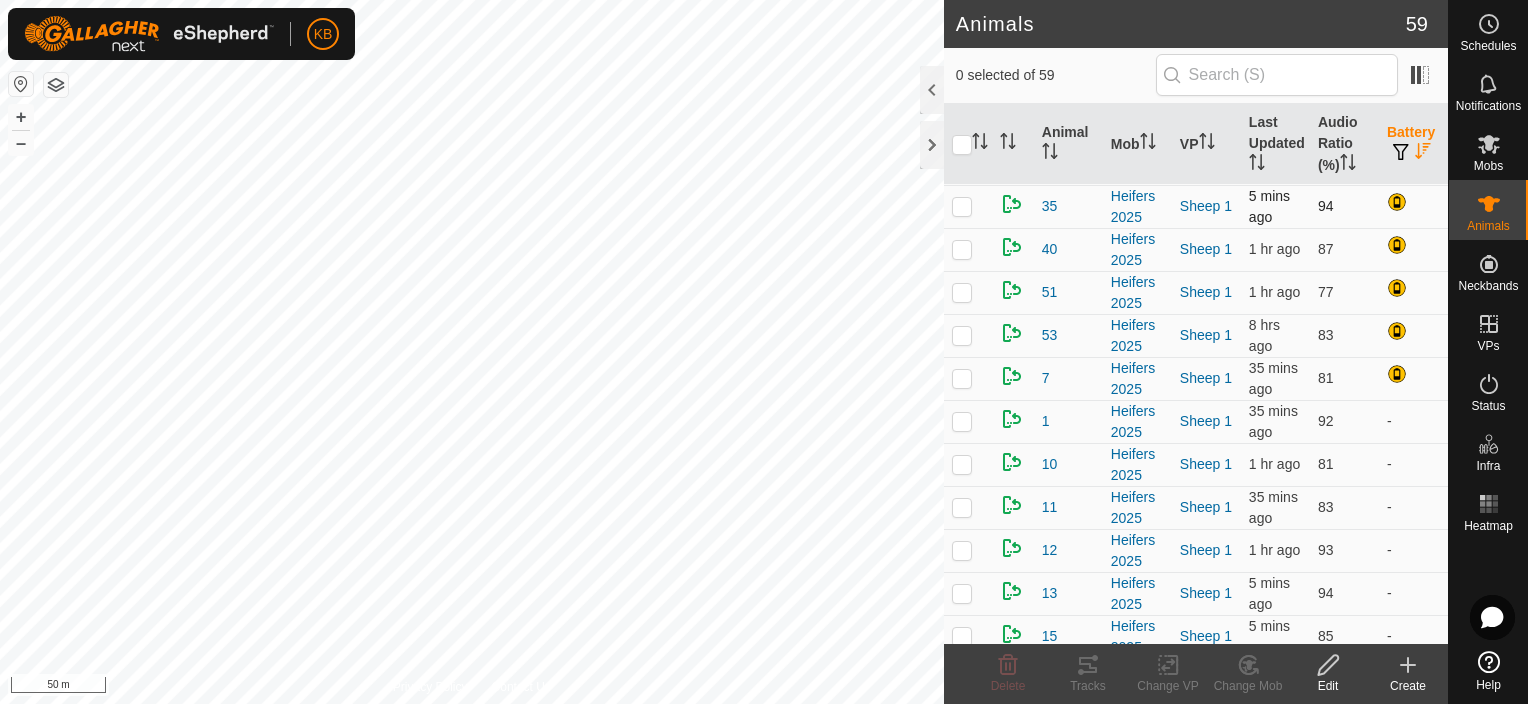 drag, startPoint x: 1399, startPoint y: 200, endPoint x: 1399, endPoint y: 216, distance: 16 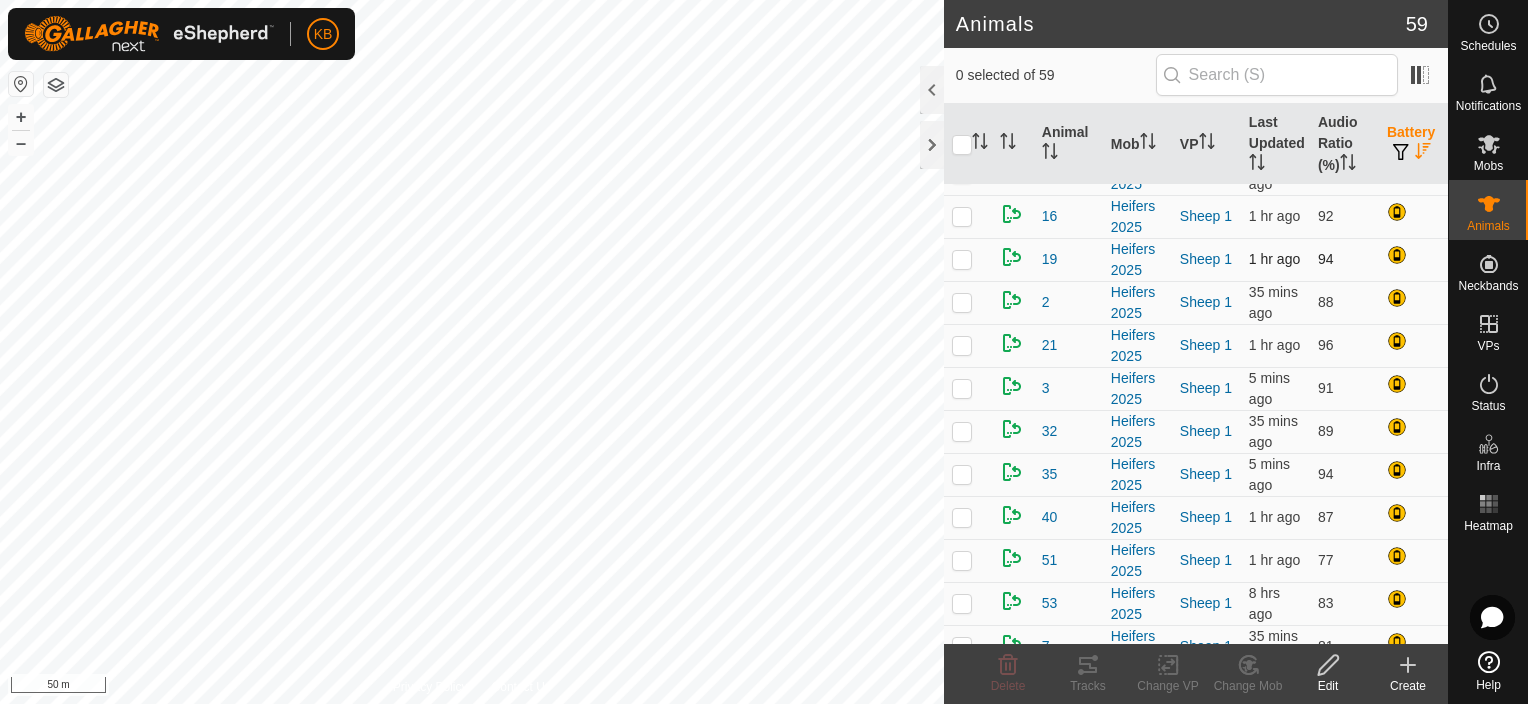 scroll, scrollTop: 0, scrollLeft: 0, axis: both 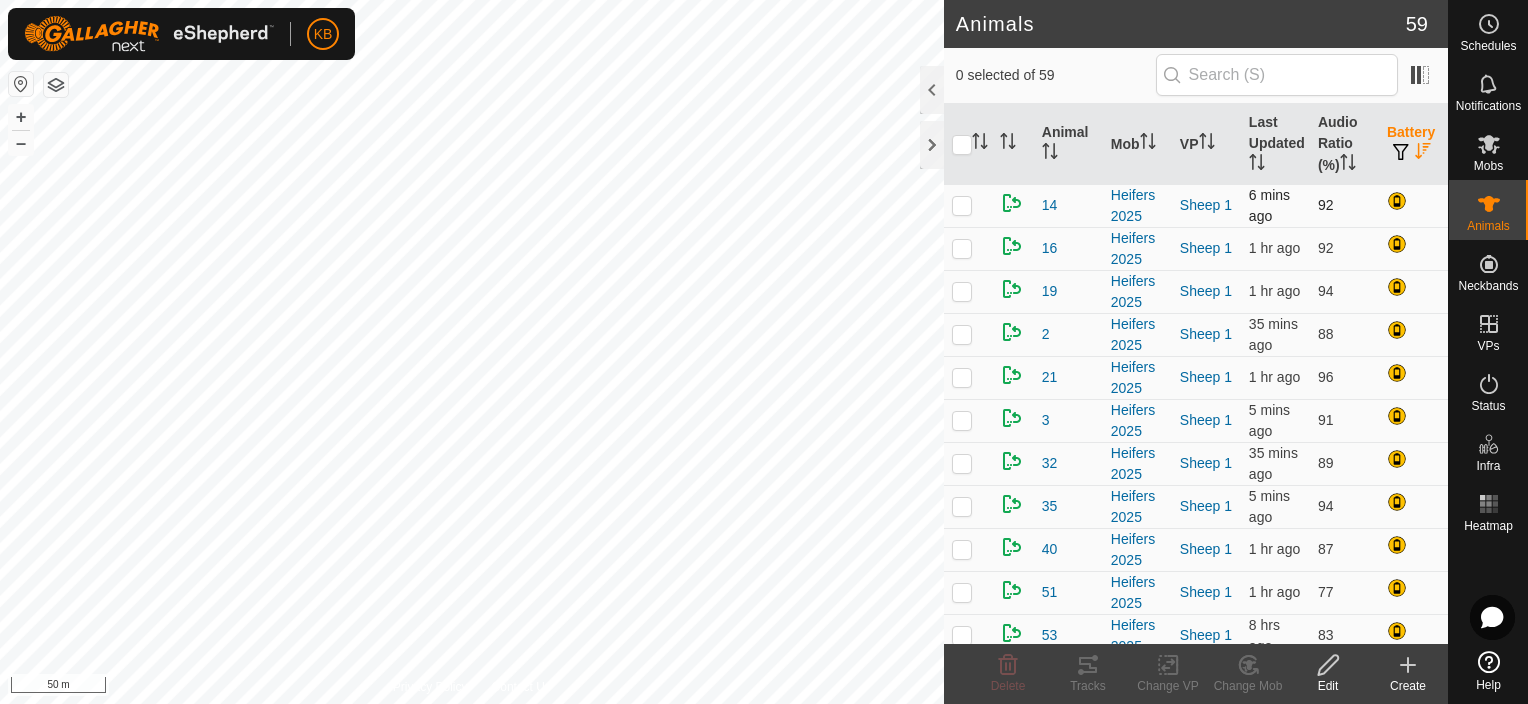 click at bounding box center (962, 205) 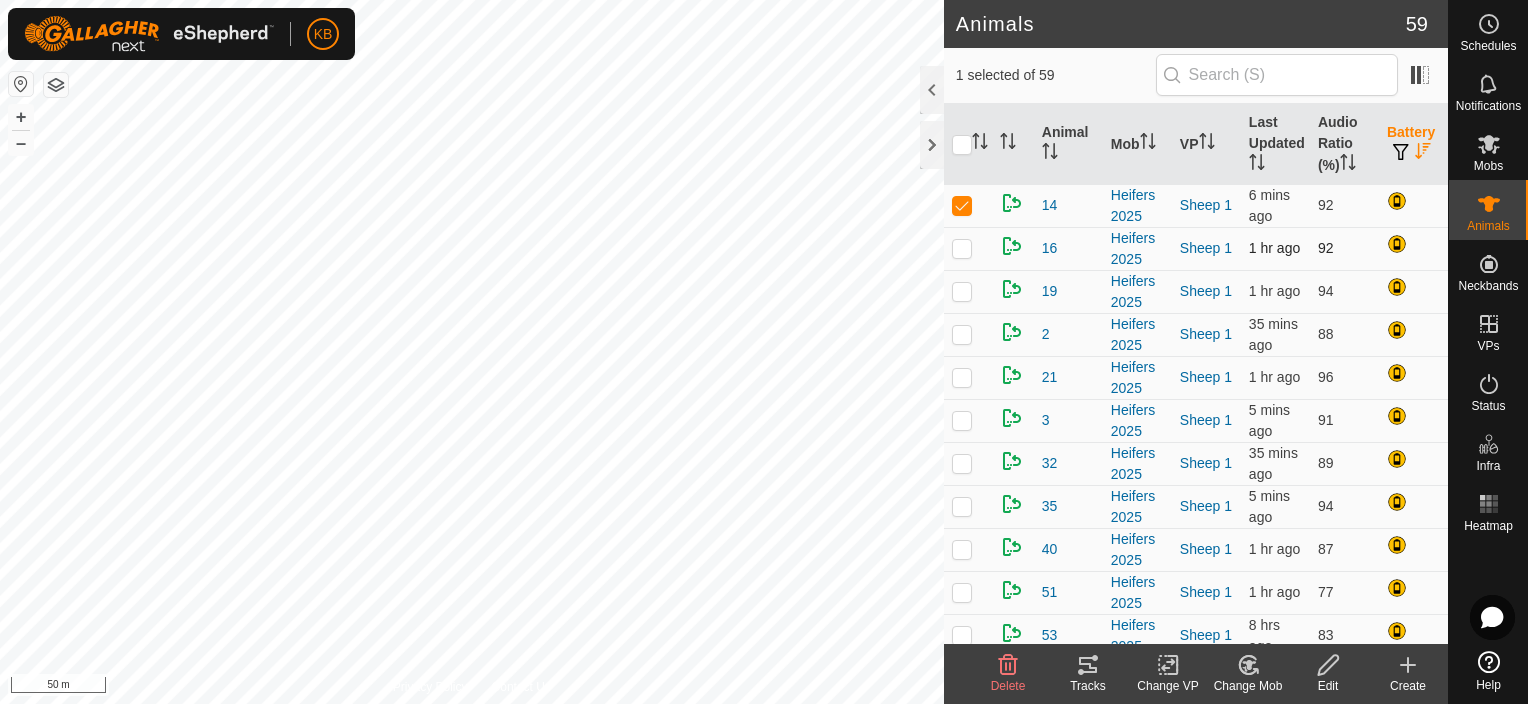 click at bounding box center (962, 248) 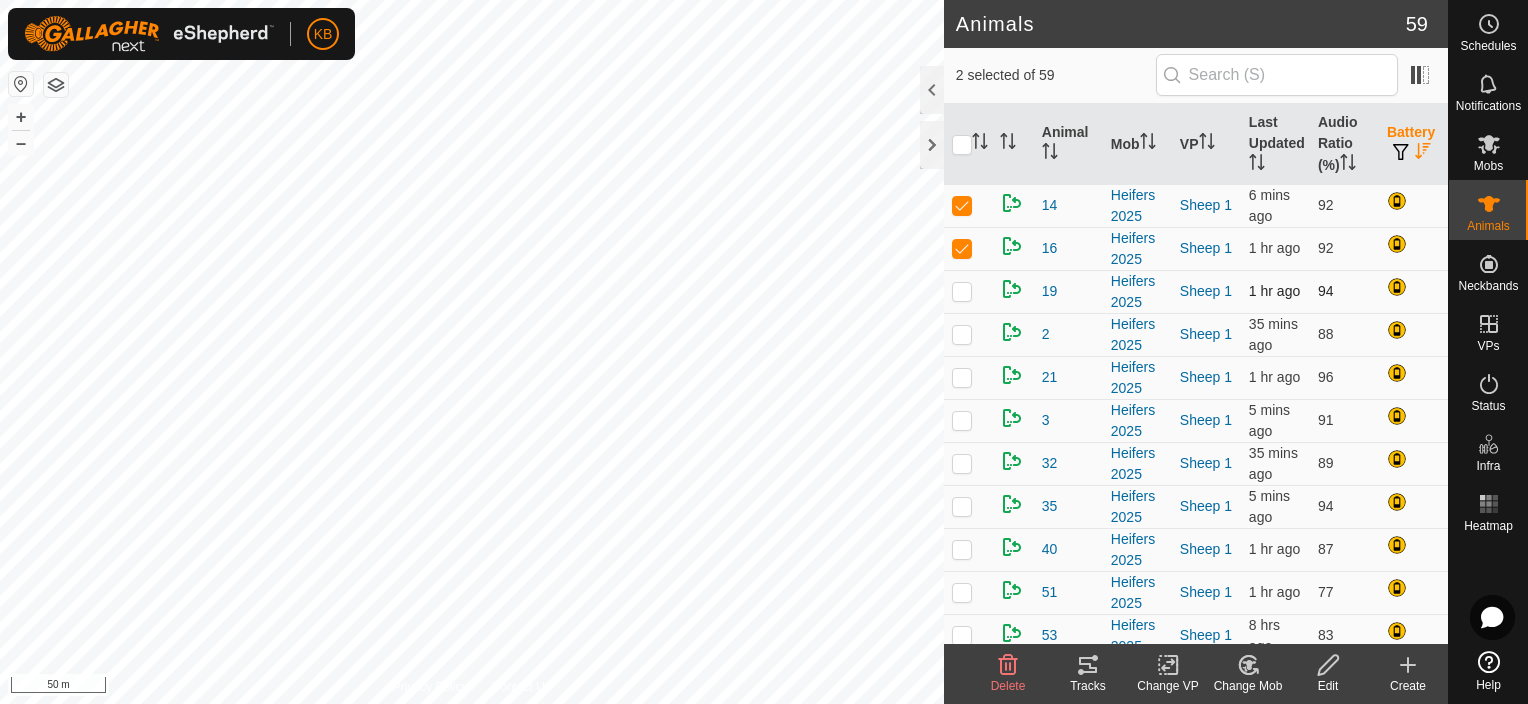 click at bounding box center [968, 291] 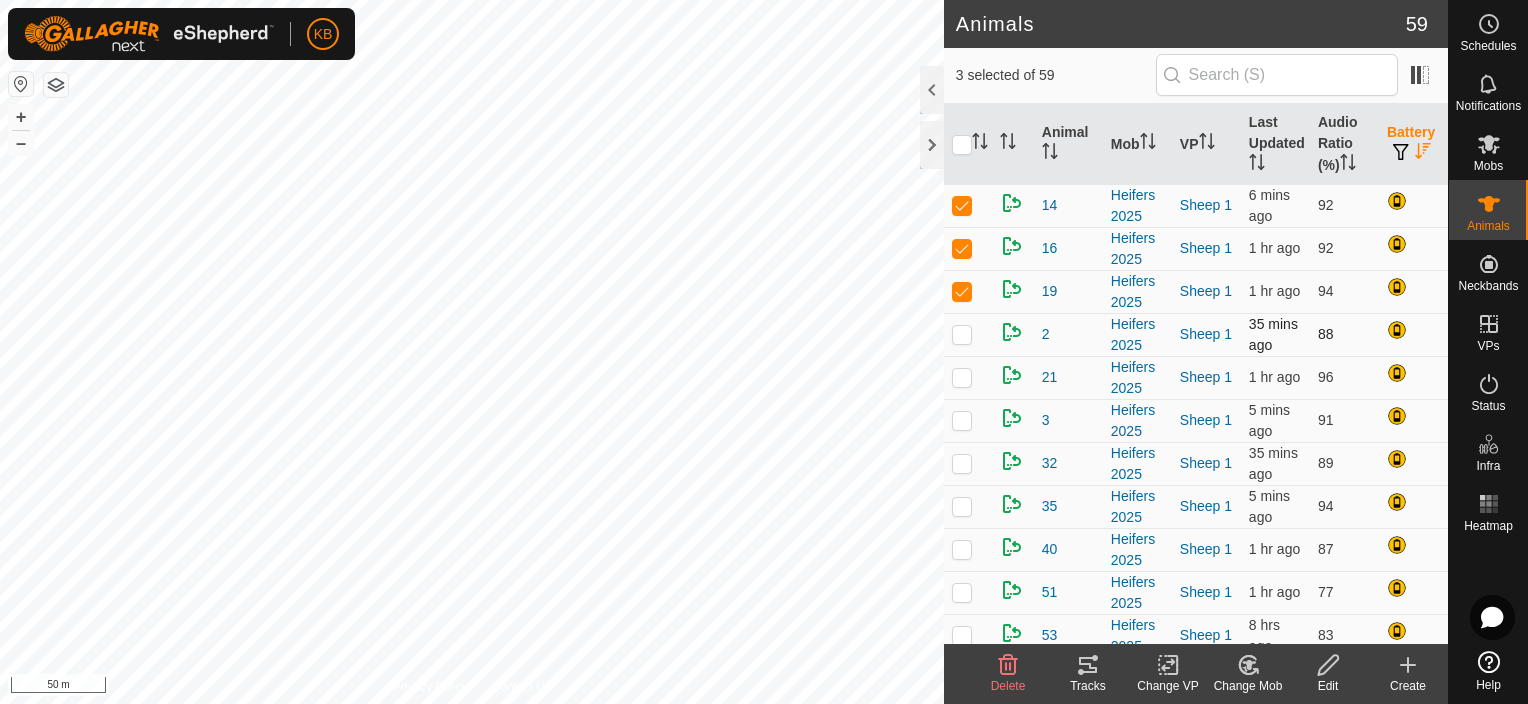 click at bounding box center (962, 334) 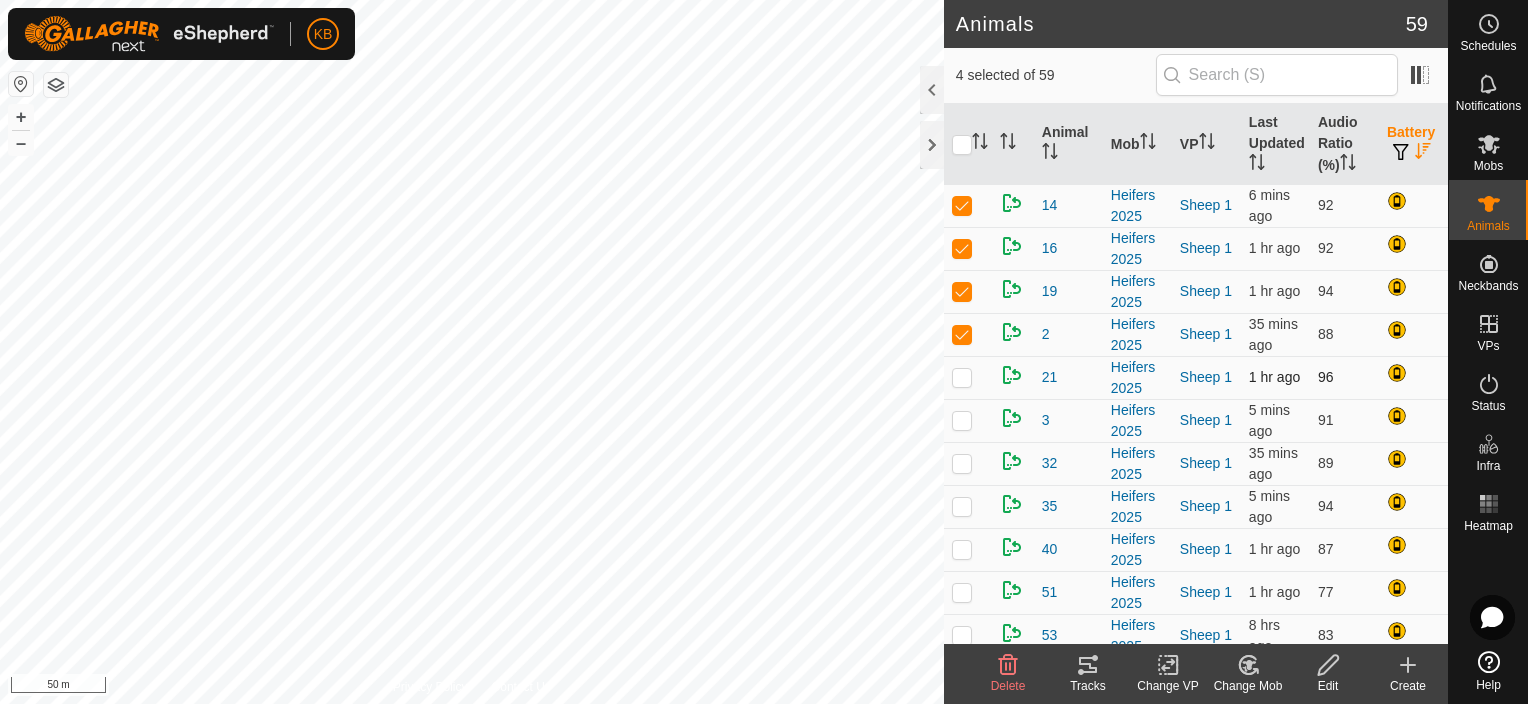 click at bounding box center (962, 377) 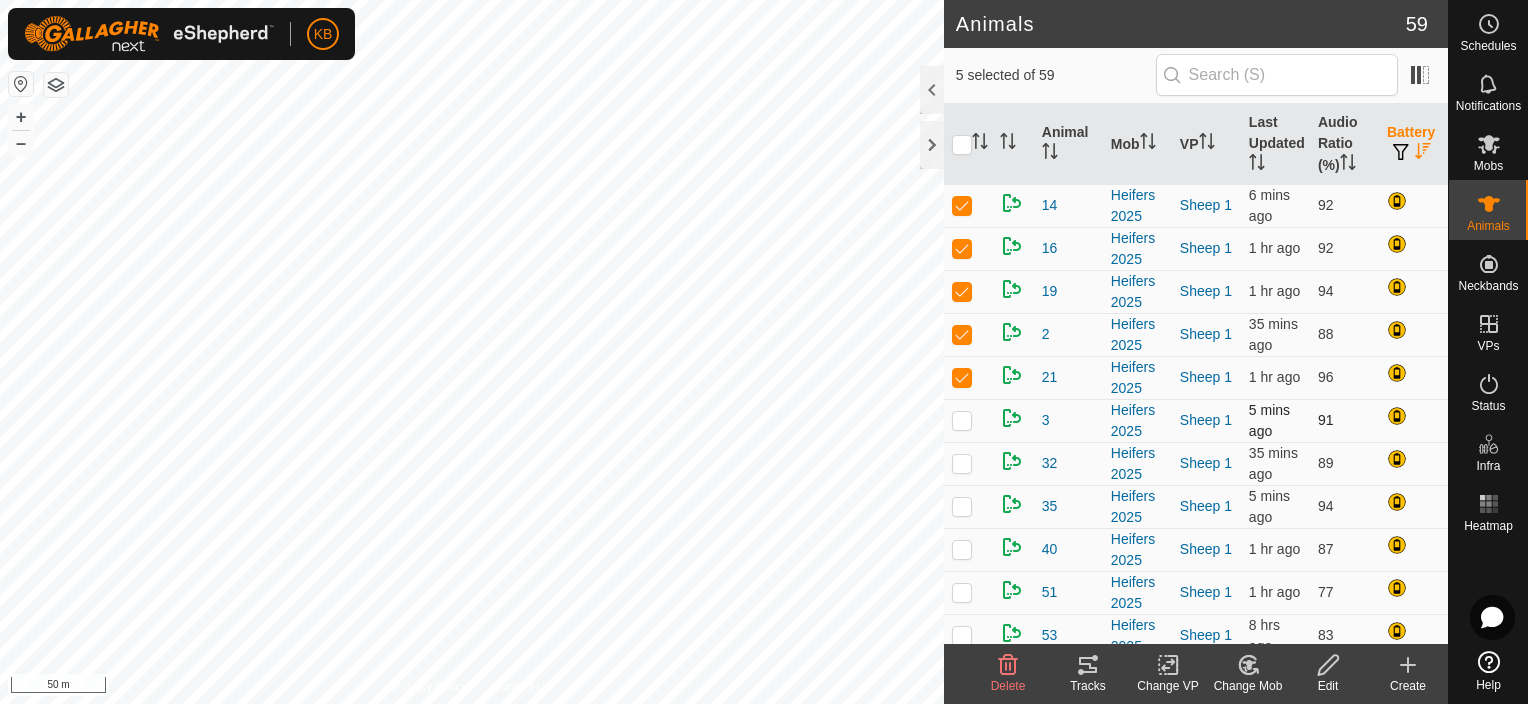 click at bounding box center (962, 420) 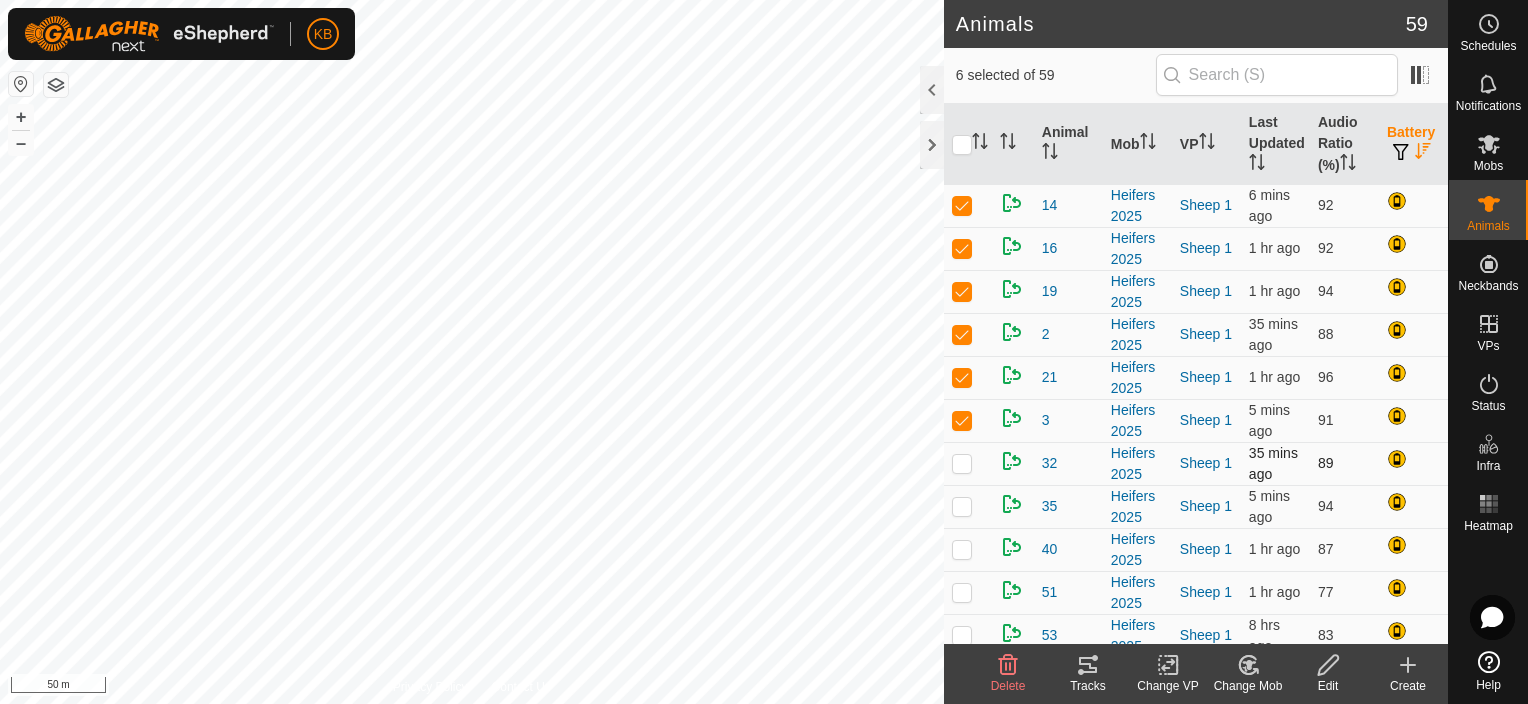 click at bounding box center (962, 463) 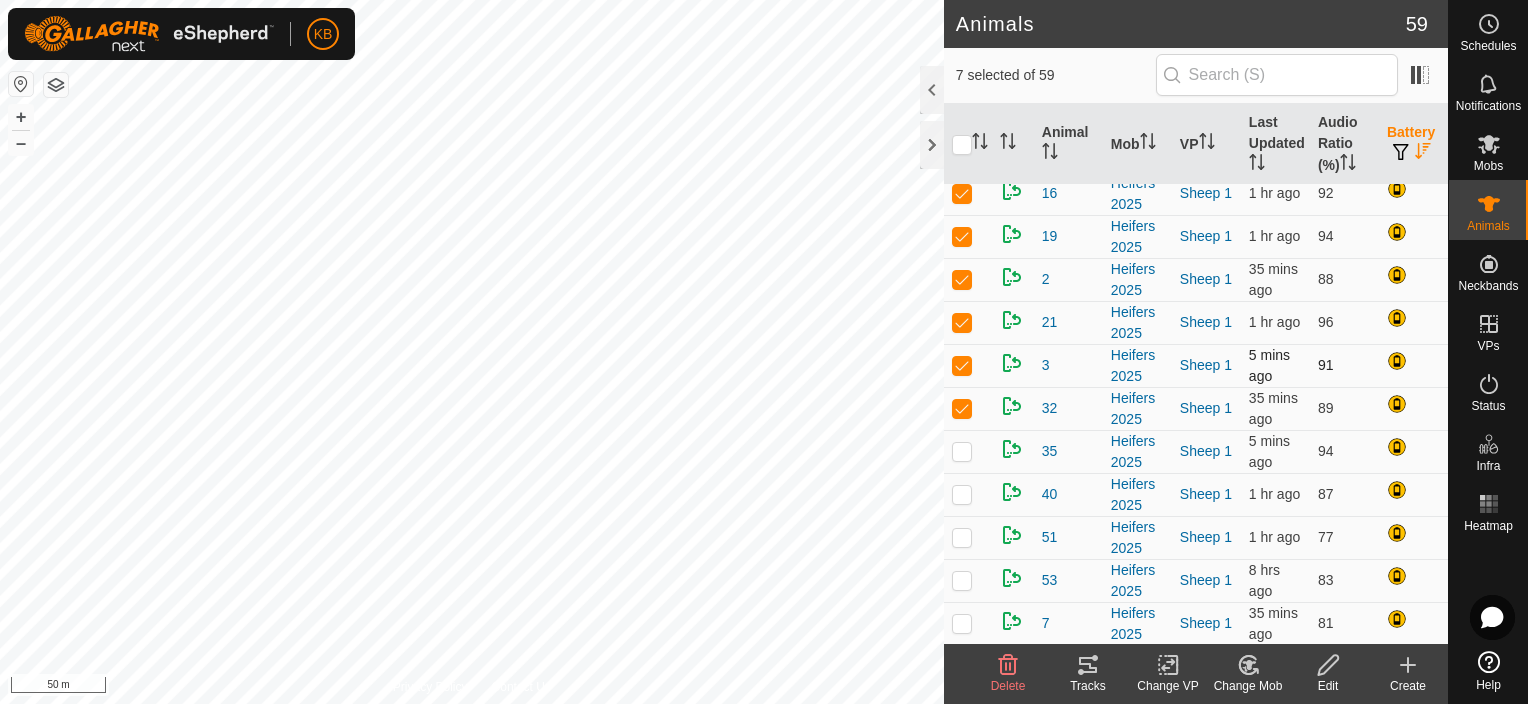 scroll, scrollTop: 100, scrollLeft: 0, axis: vertical 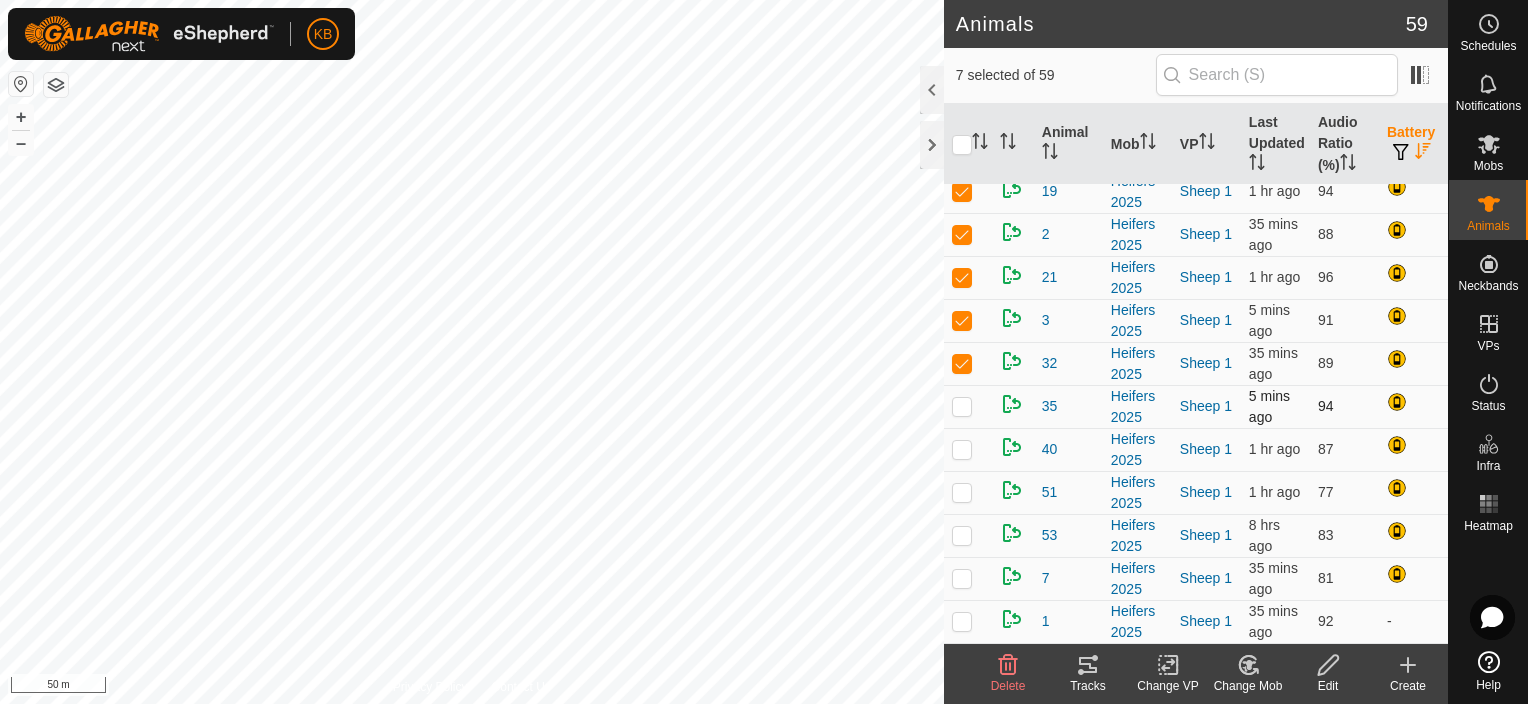 click at bounding box center (962, 406) 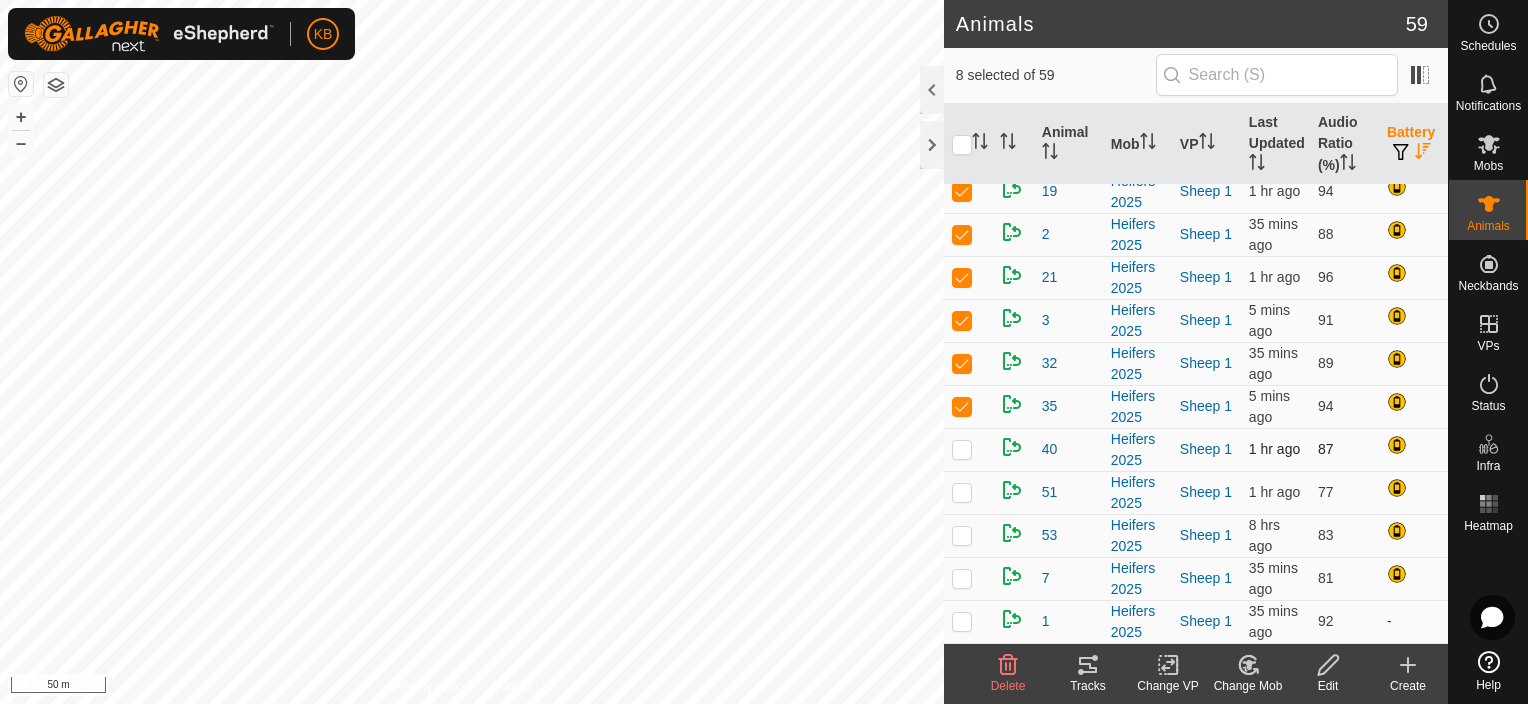 click at bounding box center [962, 449] 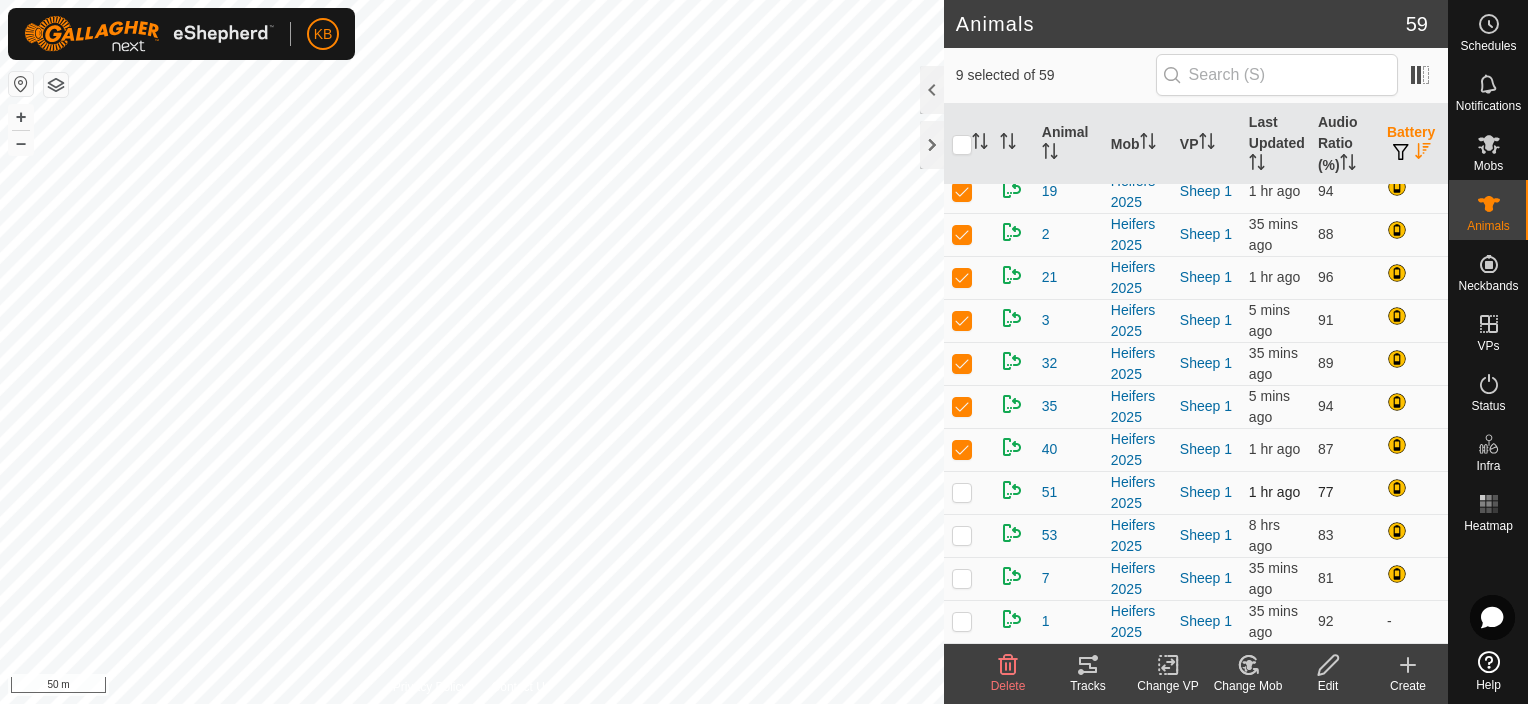 click at bounding box center (962, 492) 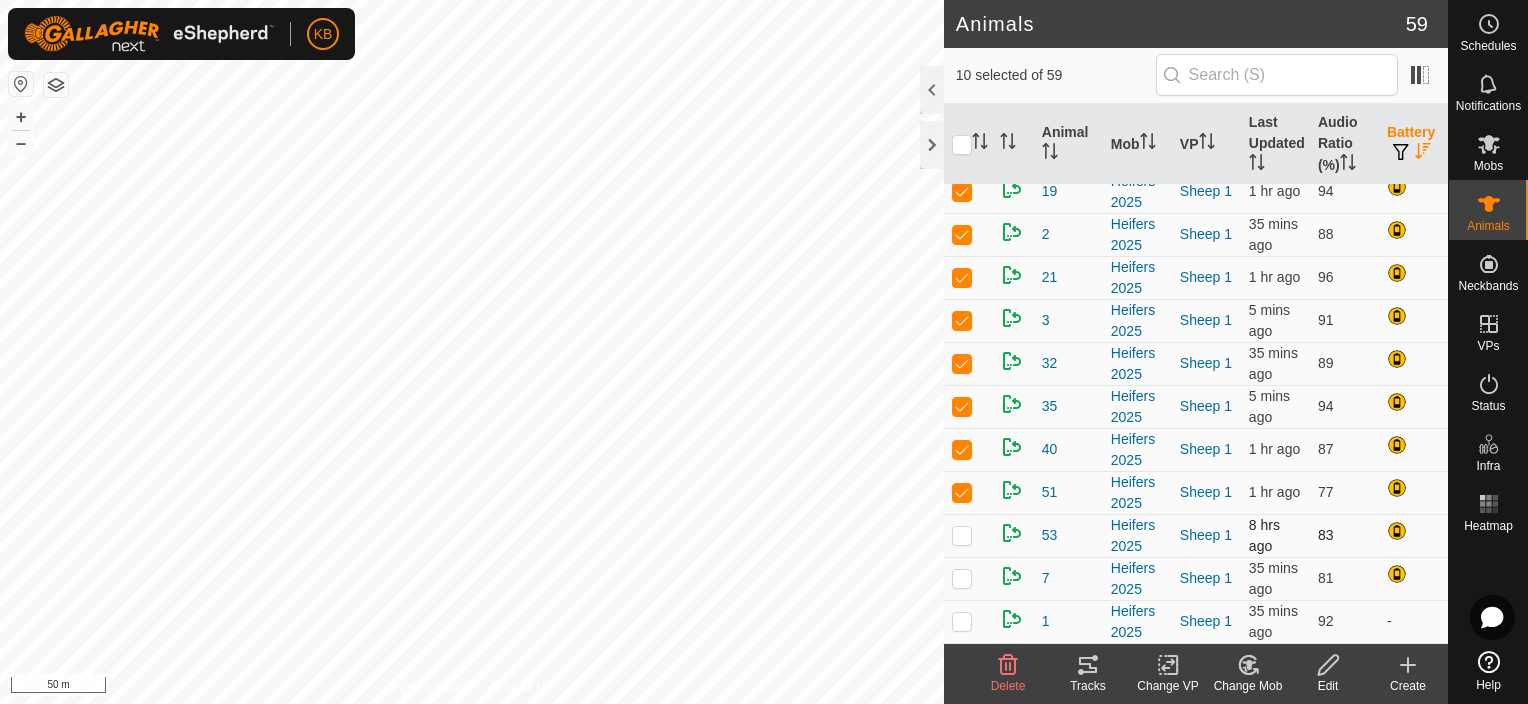 click at bounding box center [962, 535] 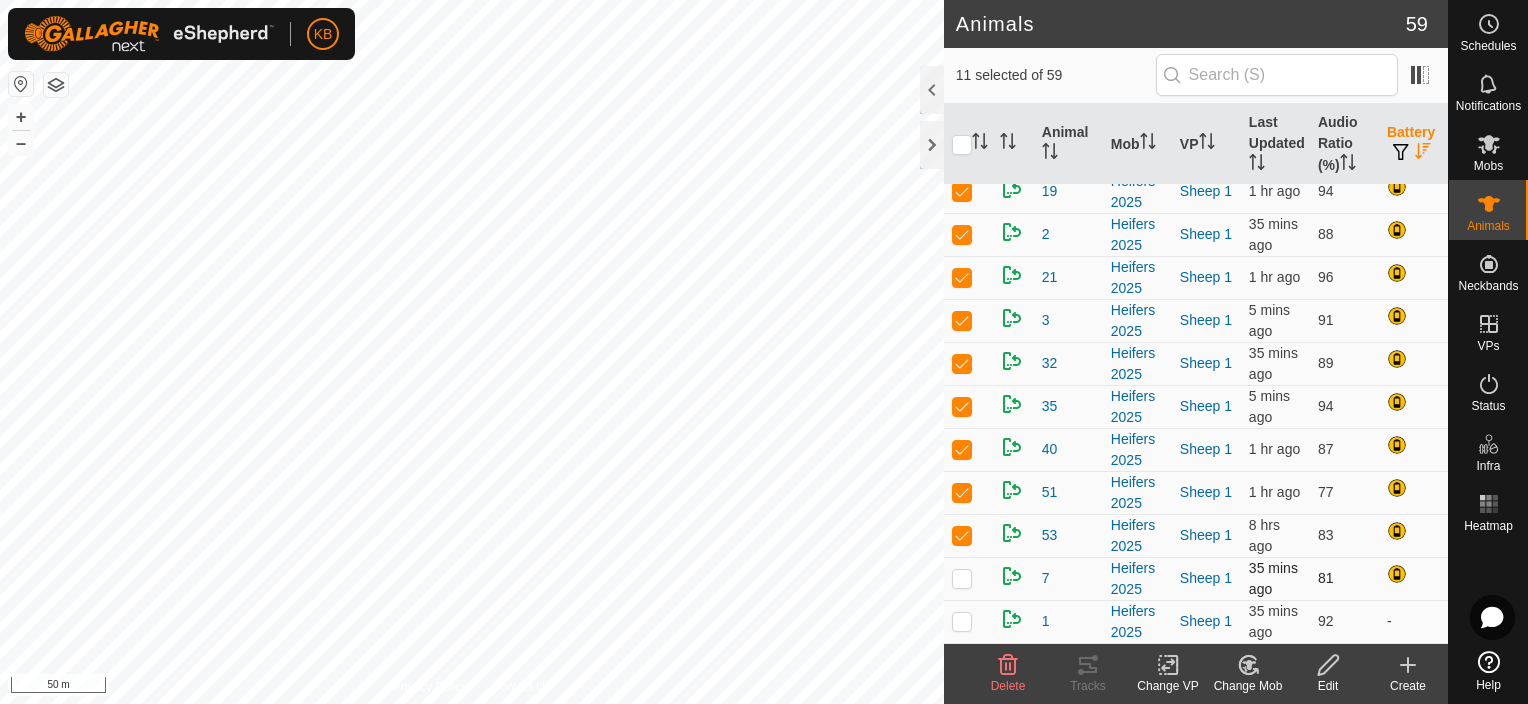 click at bounding box center (962, 578) 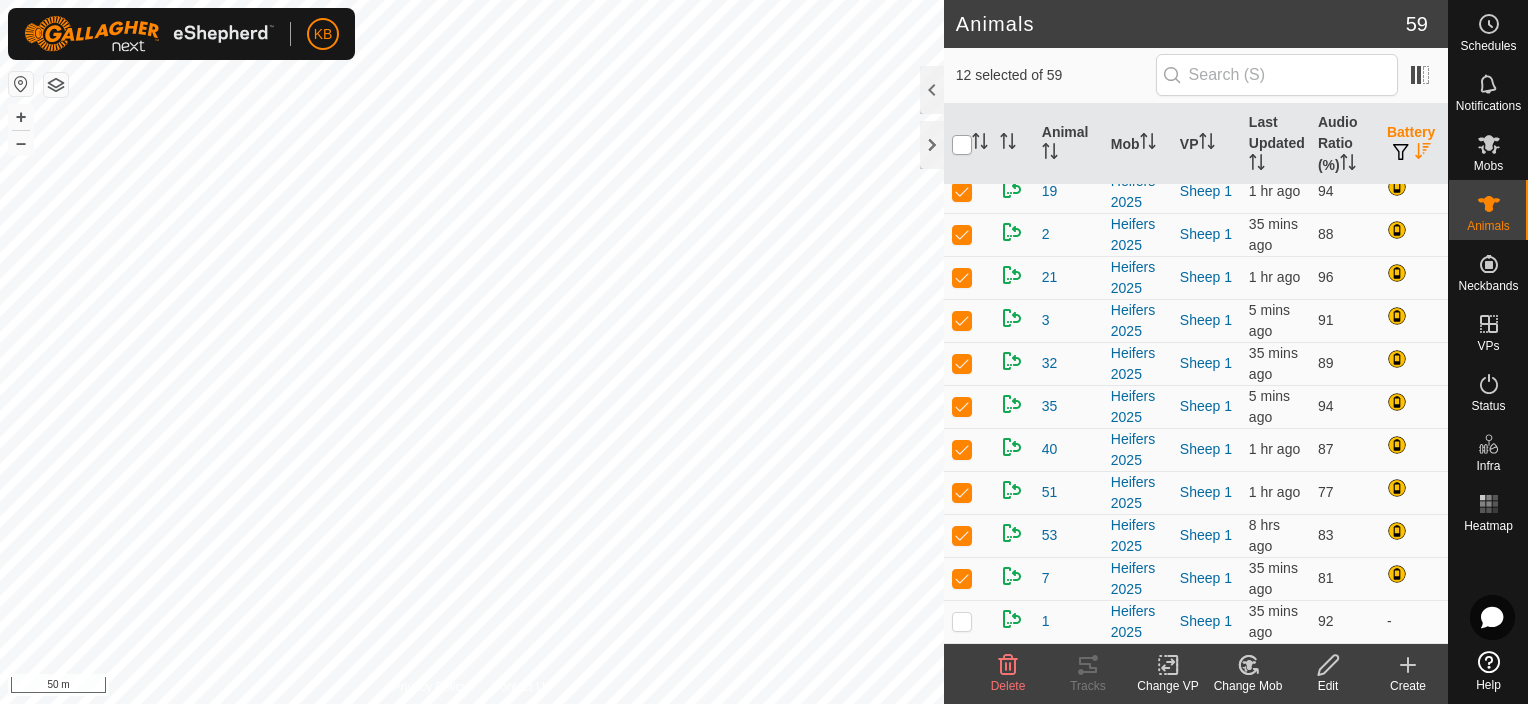 click at bounding box center (962, 145) 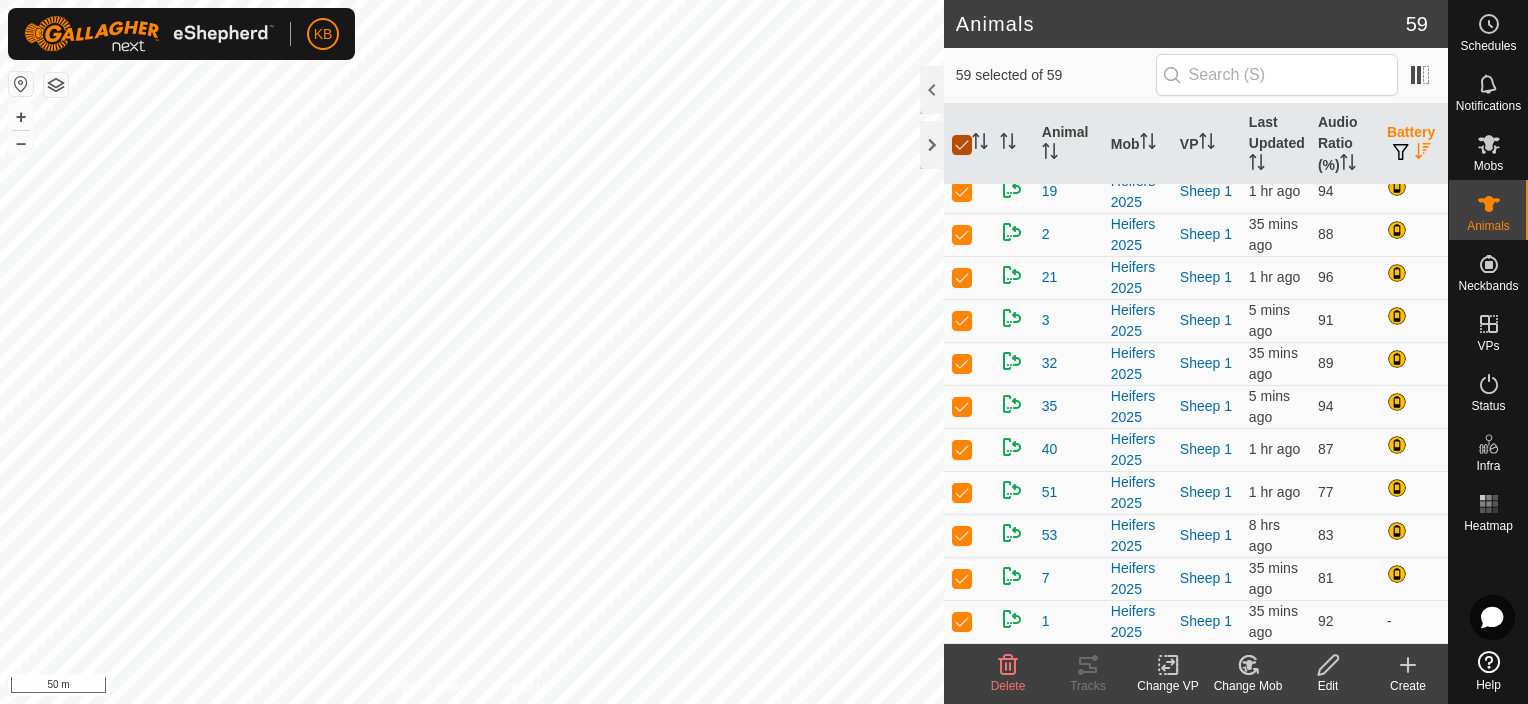 click at bounding box center (962, 145) 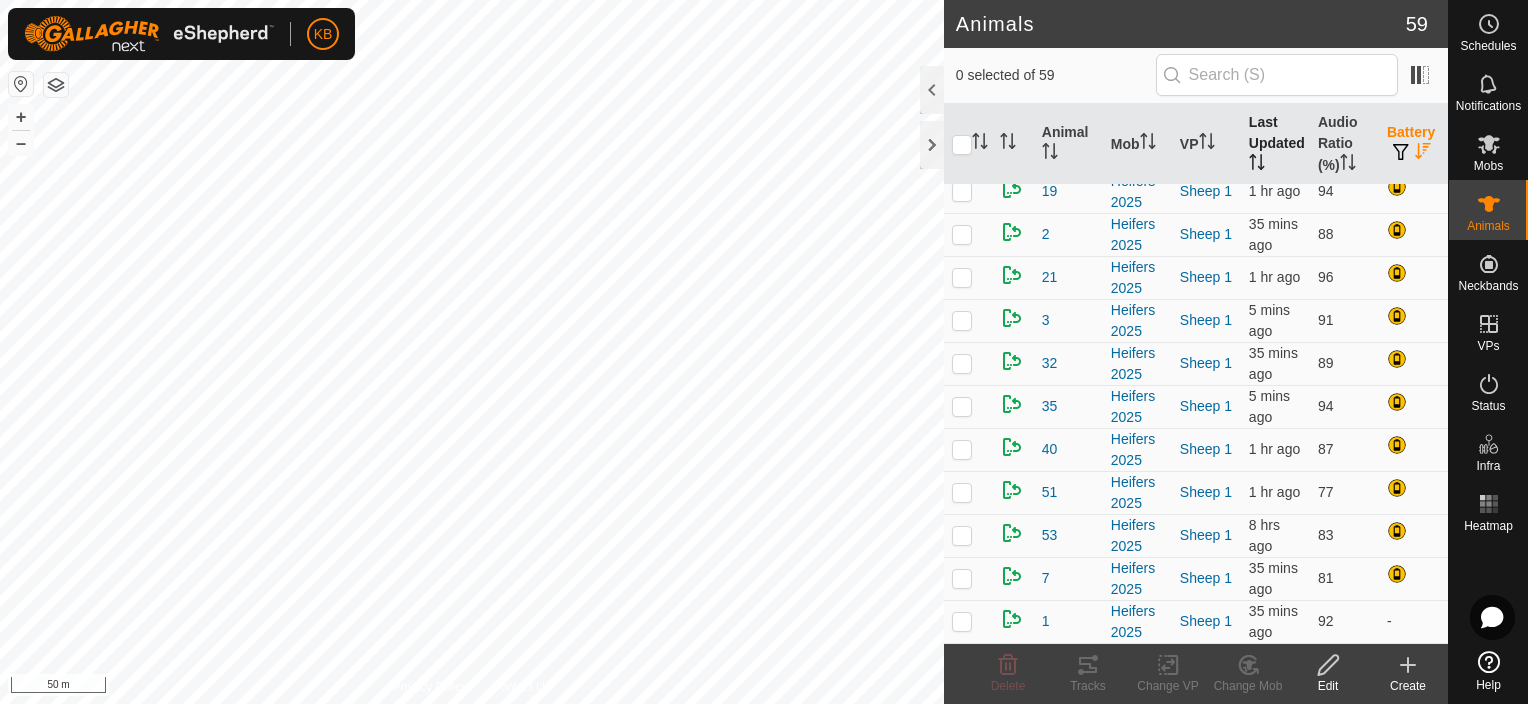 click 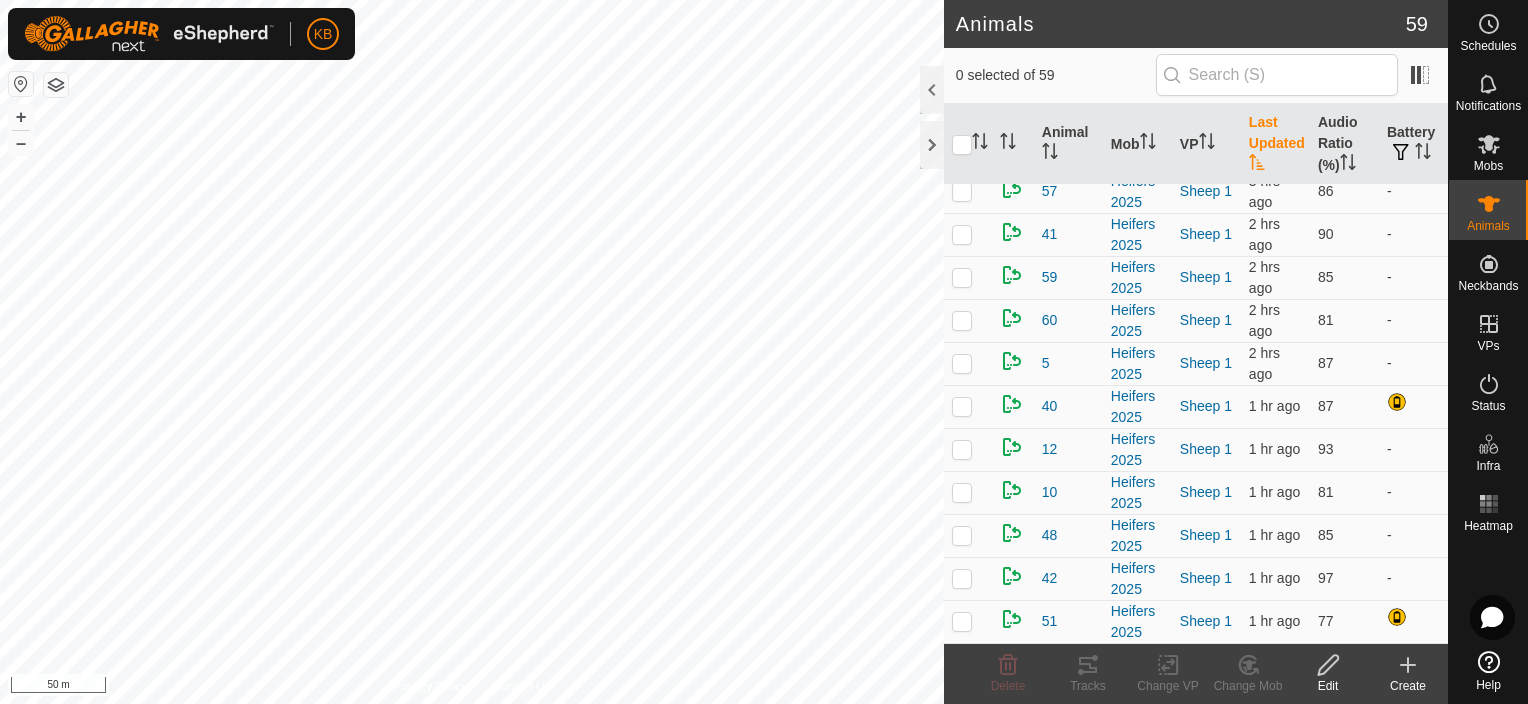 scroll, scrollTop: 0, scrollLeft: 0, axis: both 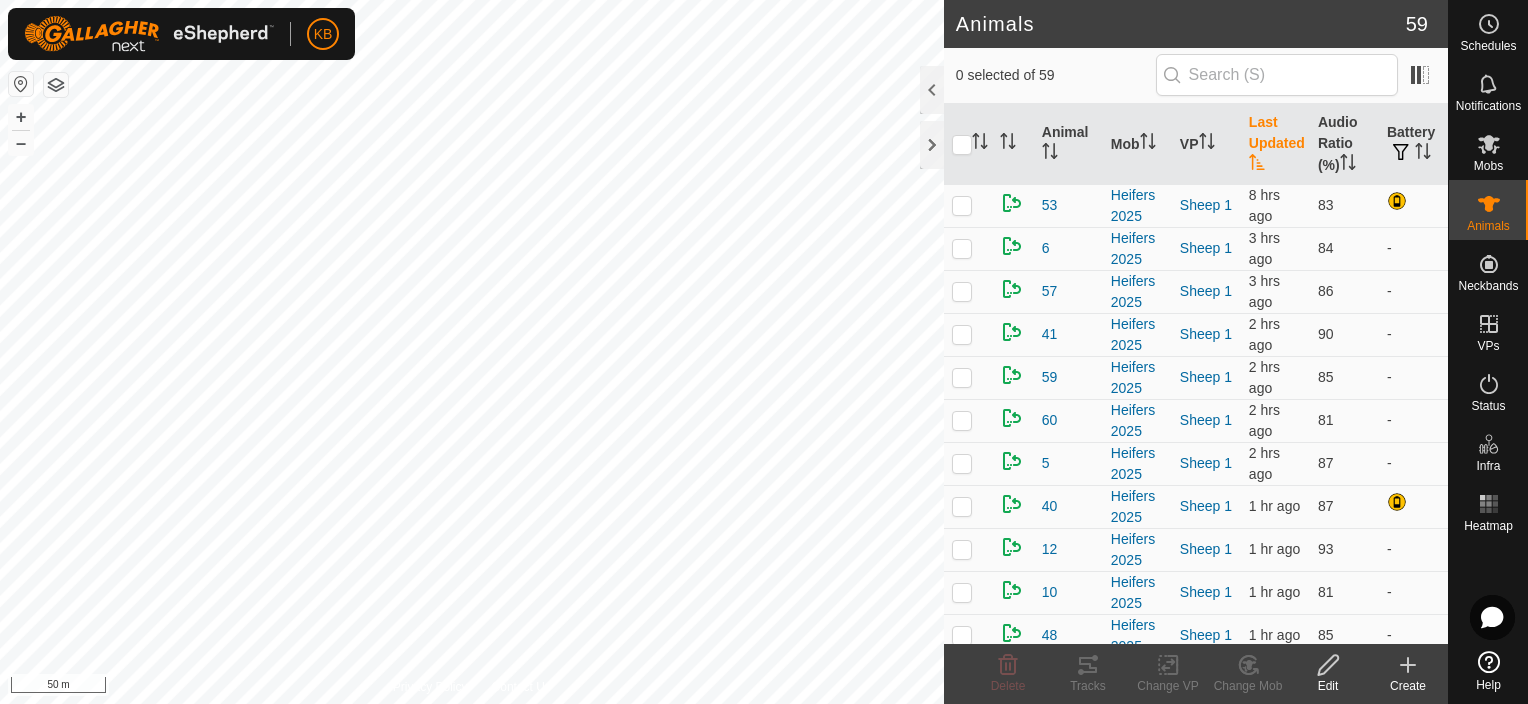 click 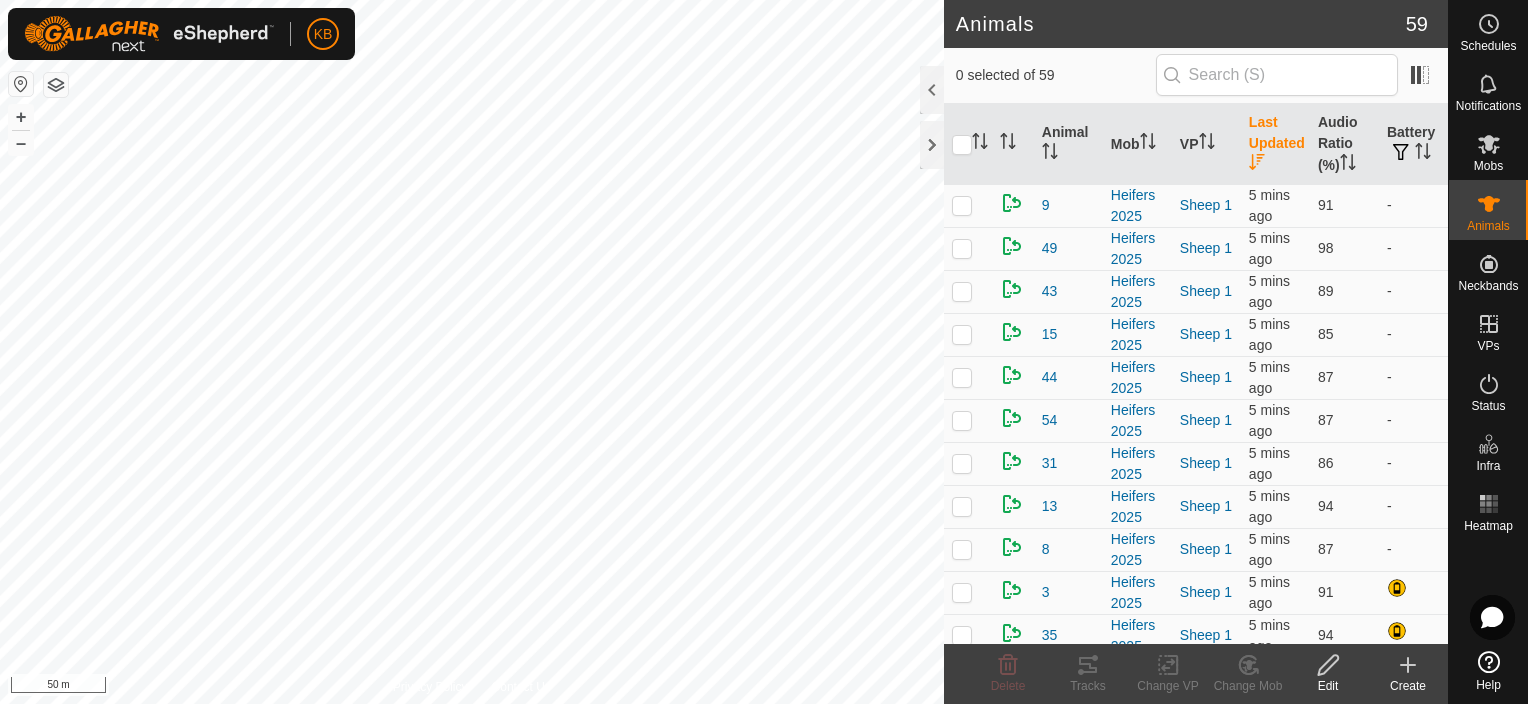 click 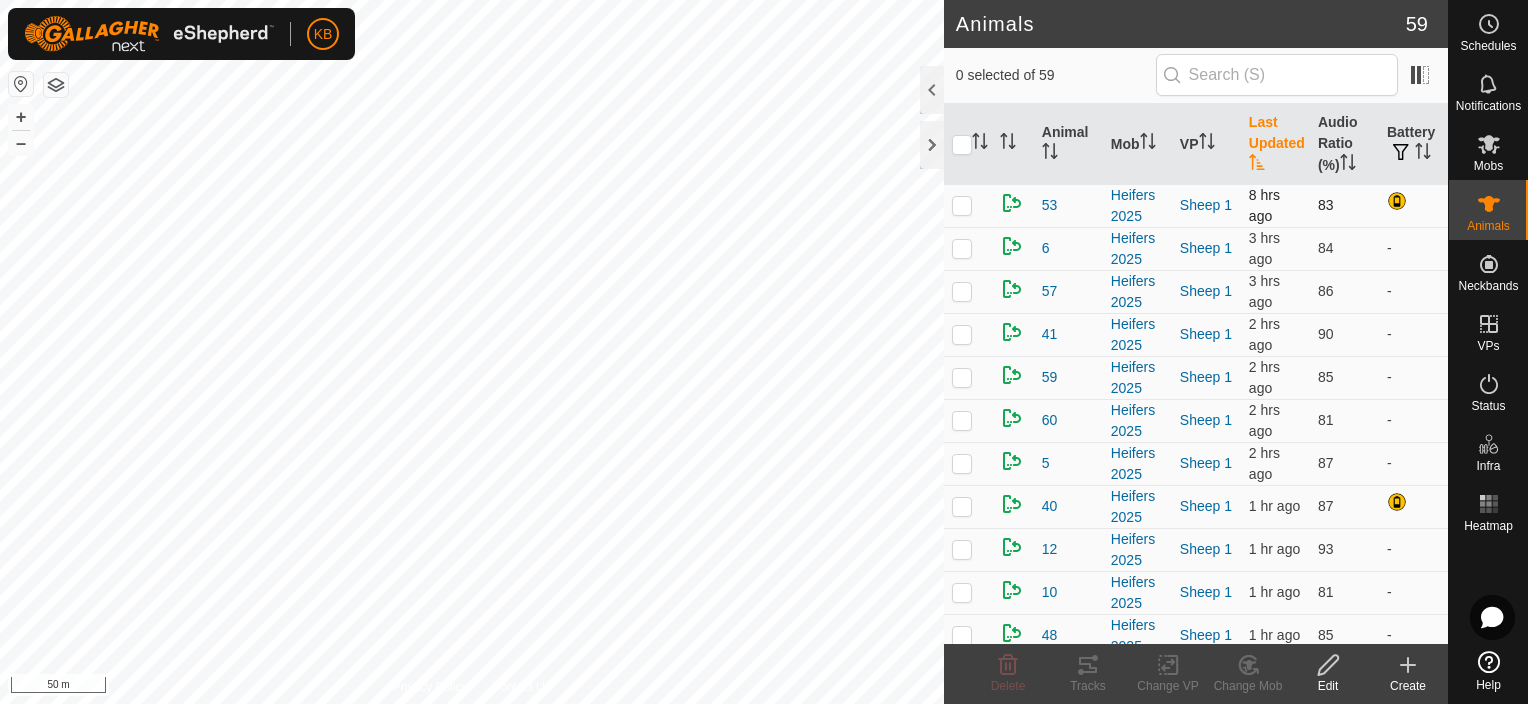 click at bounding box center [962, 205] 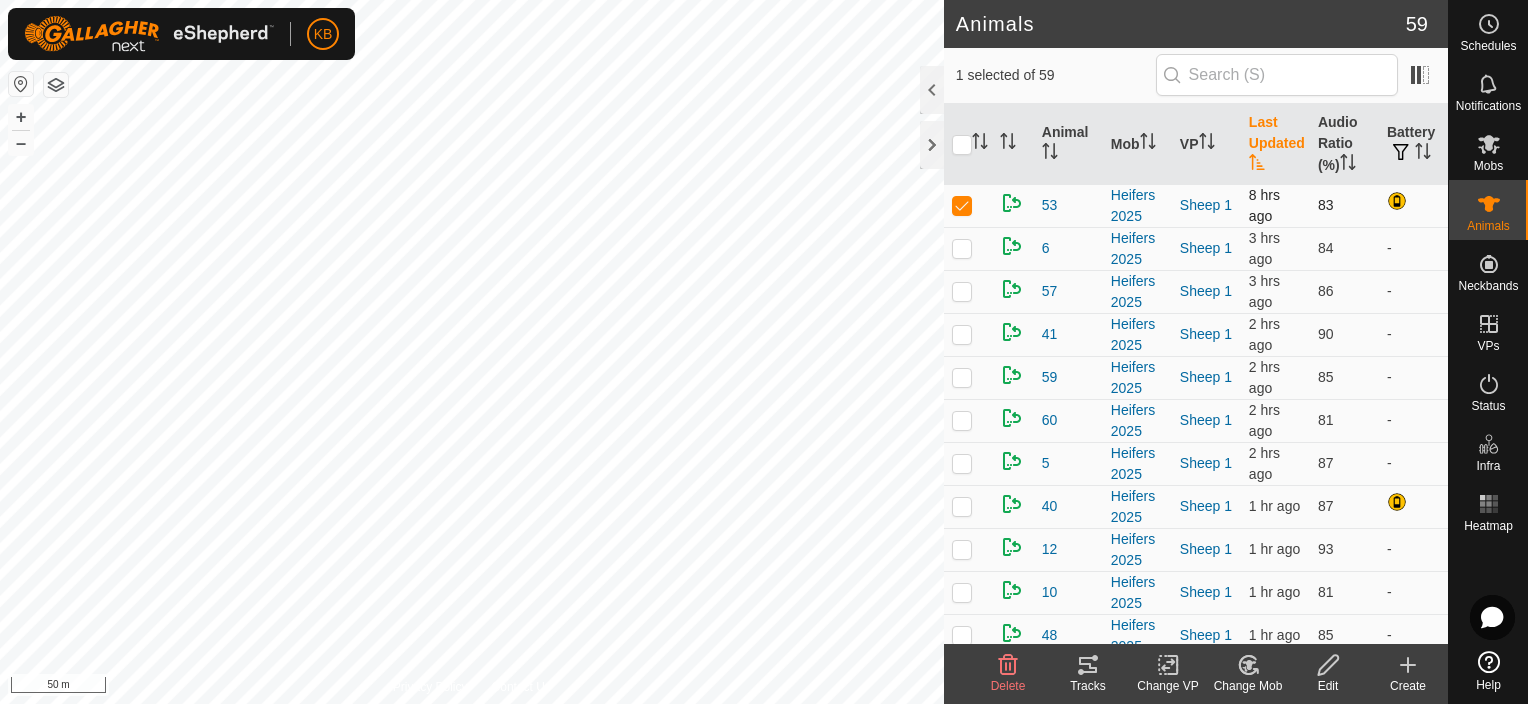 click at bounding box center [962, 205] 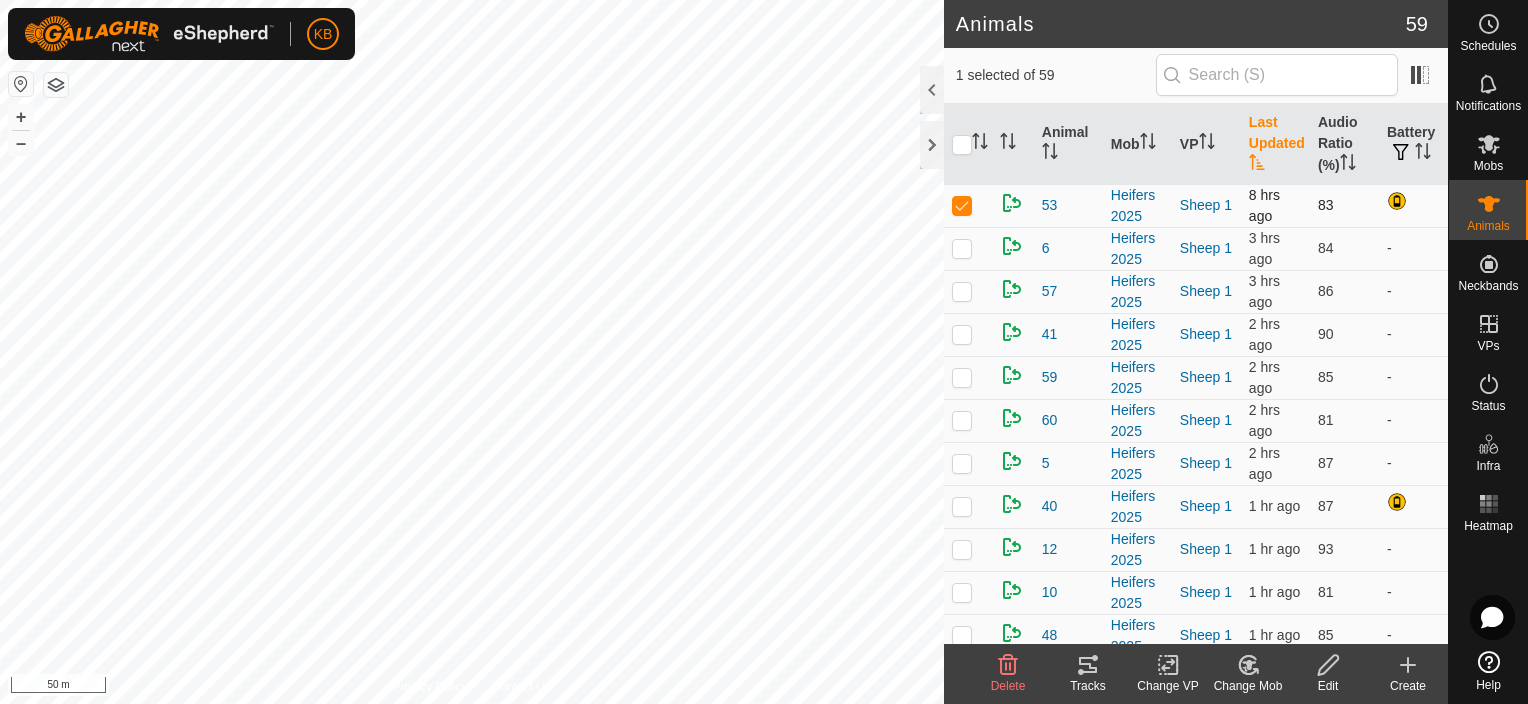 checkbox on "false" 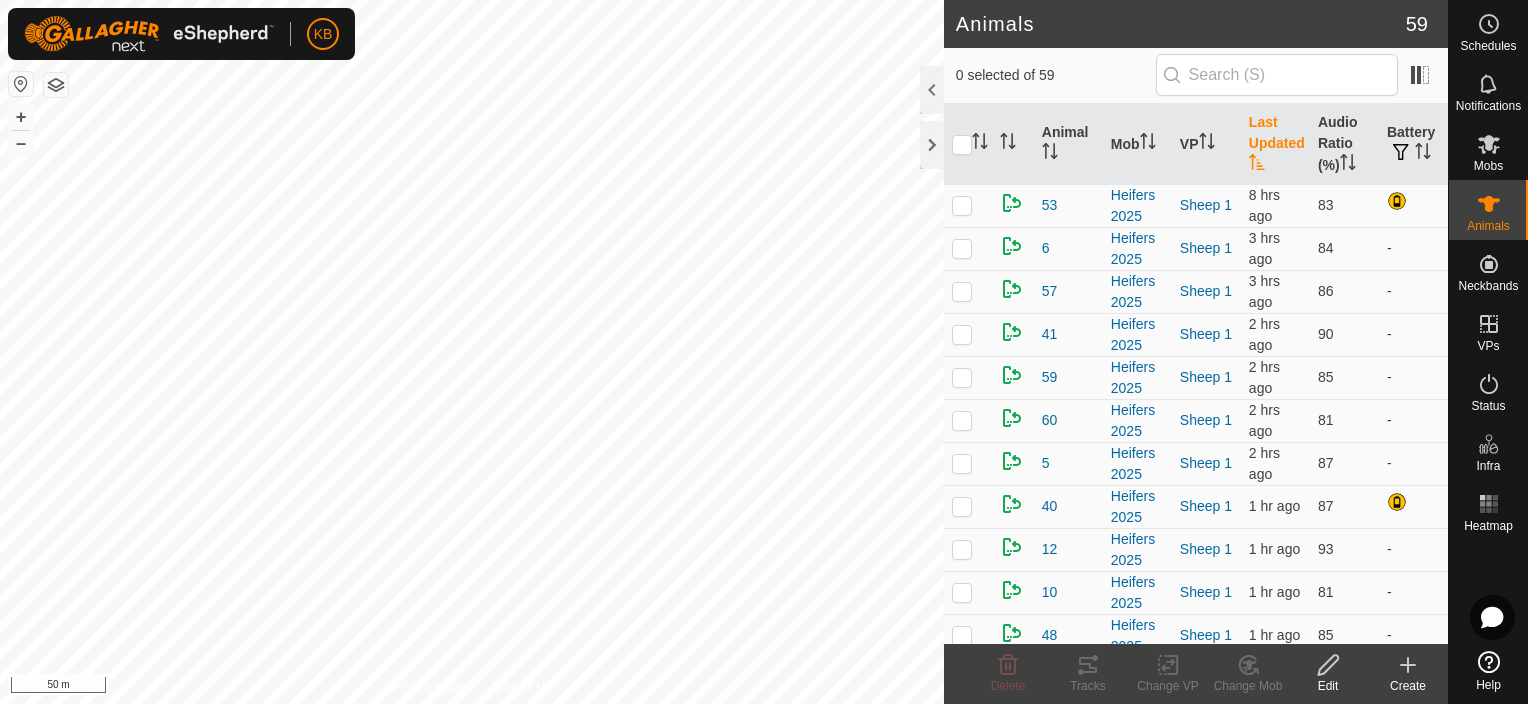 click 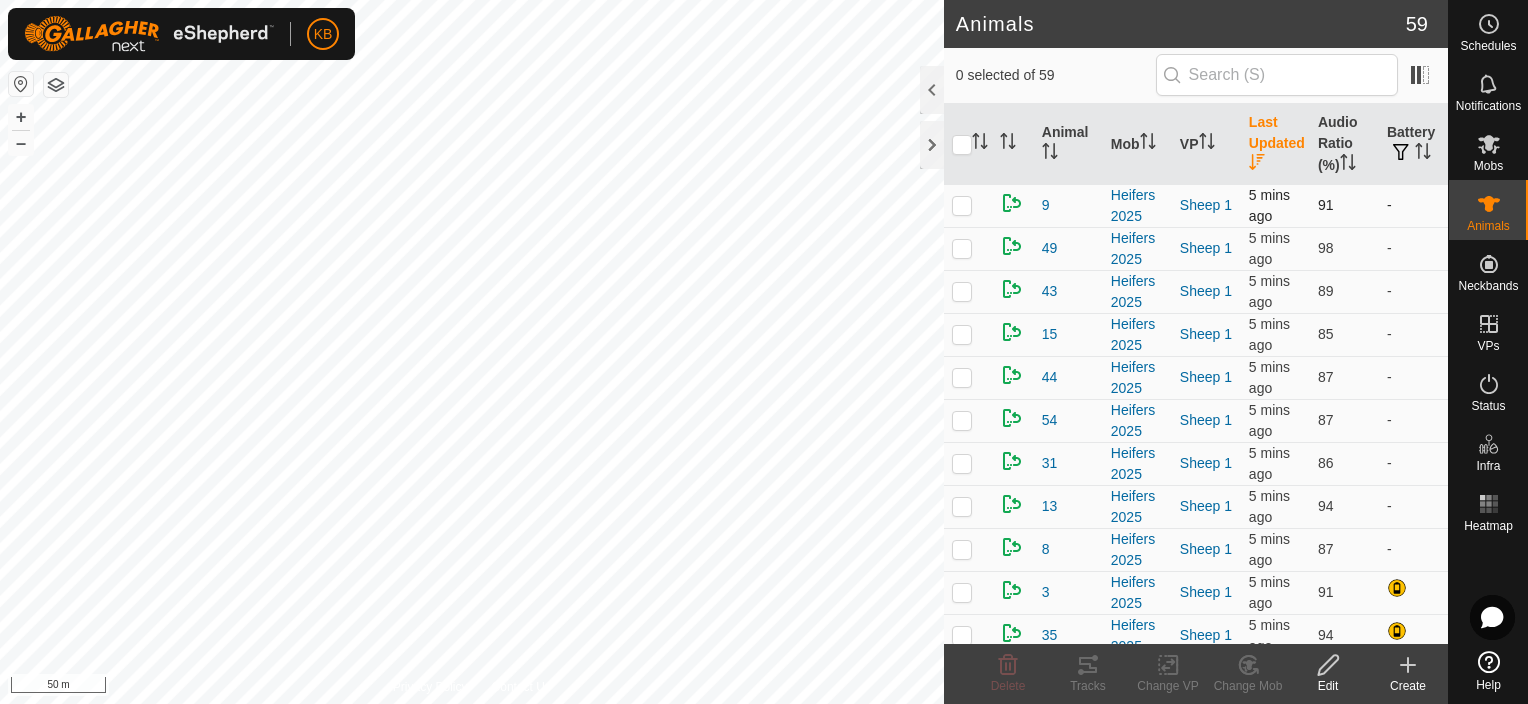 click at bounding box center [962, 205] 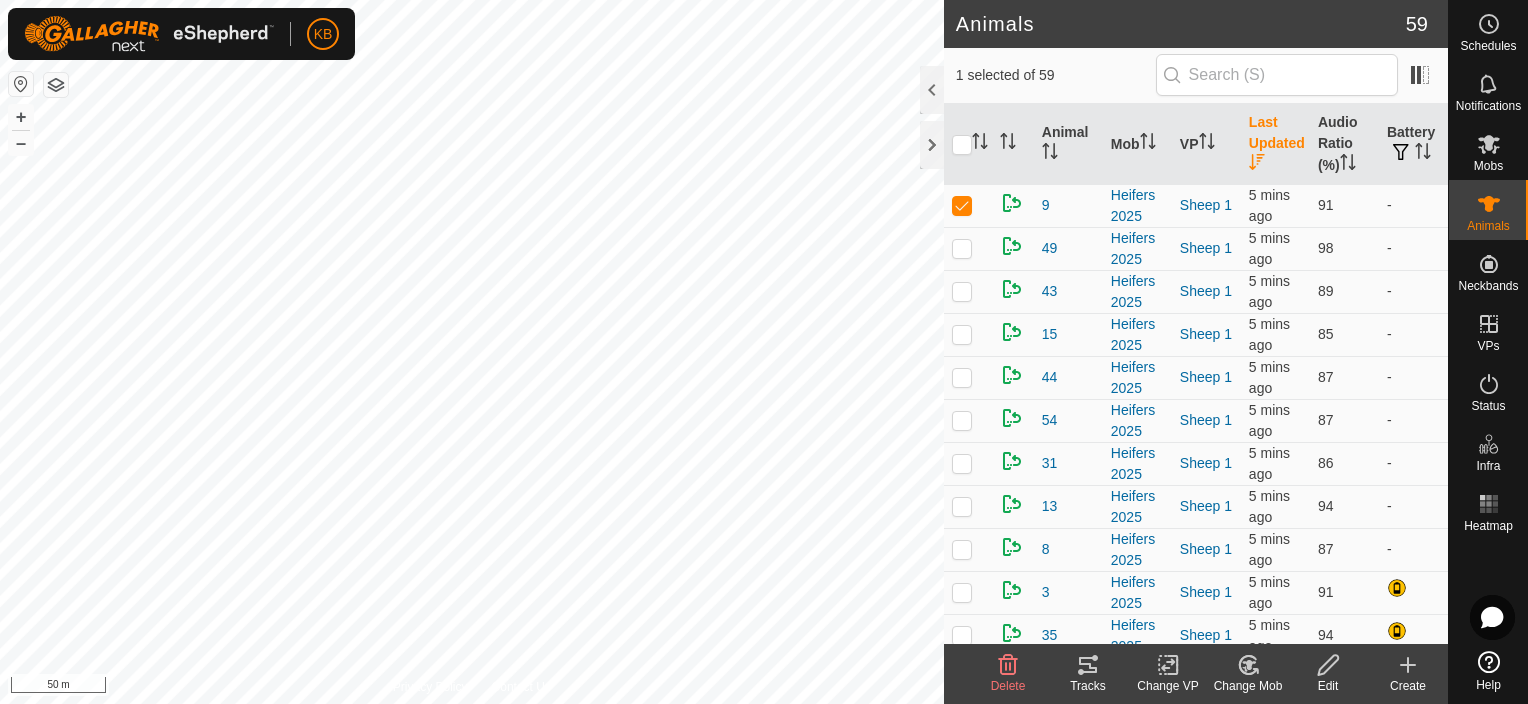 click 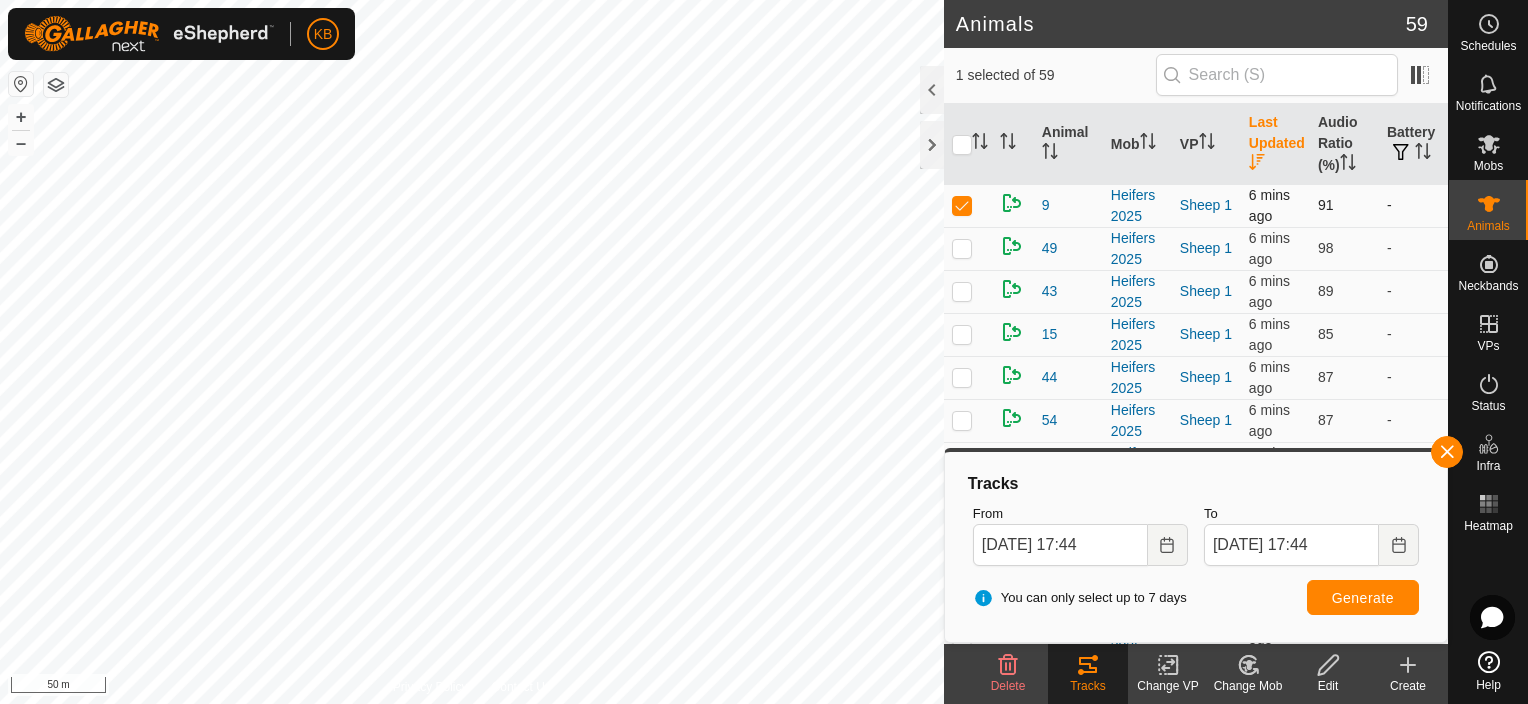 click at bounding box center (962, 205) 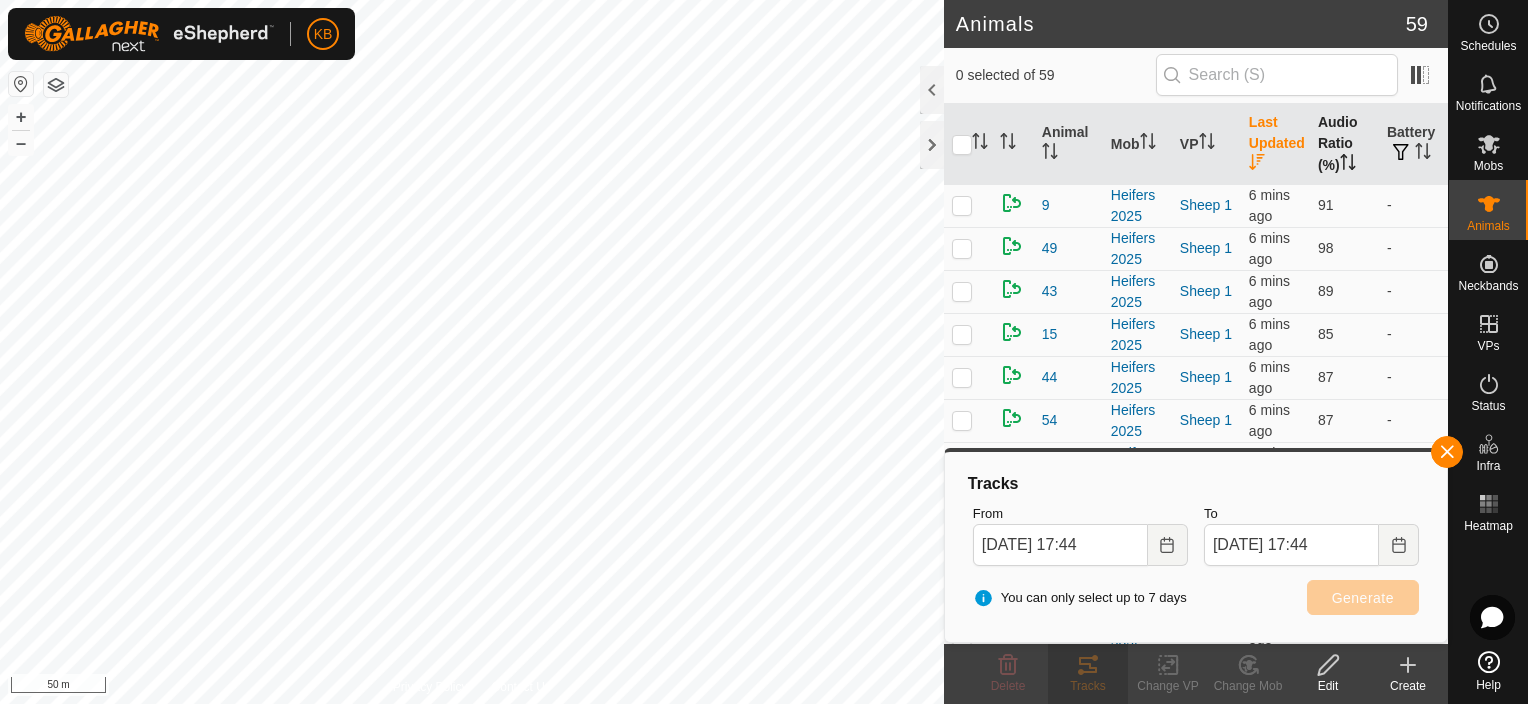 click at bounding box center [1348, 165] 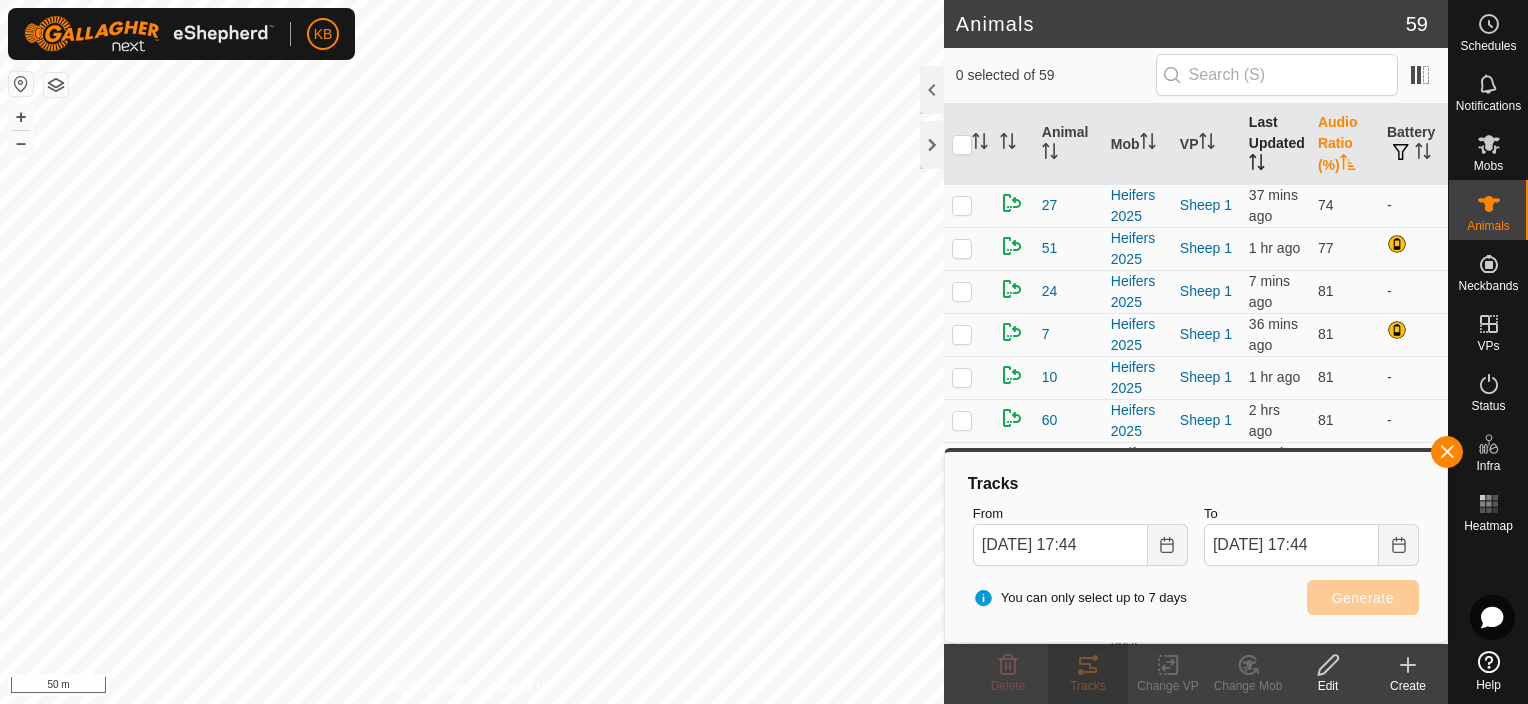 click at bounding box center (1348, 165) 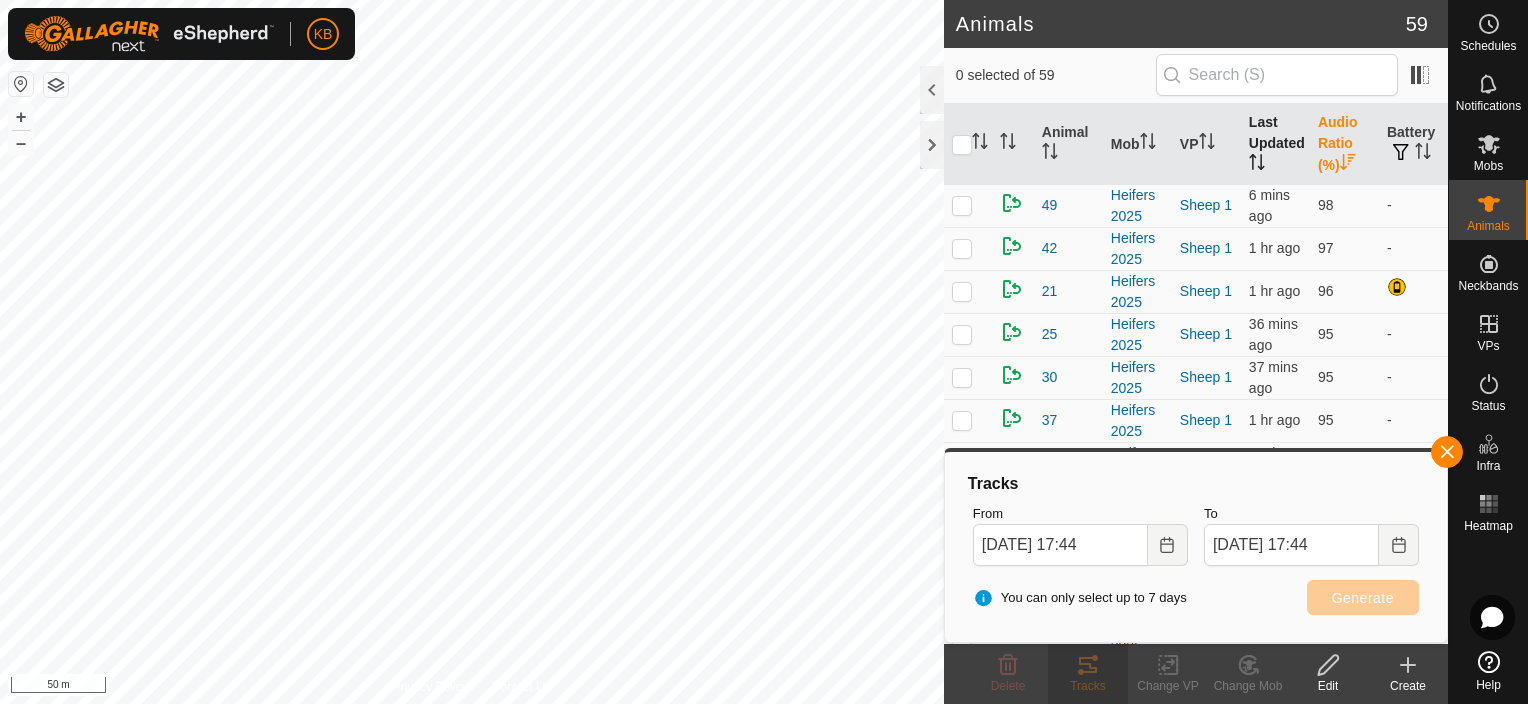click at bounding box center [1348, 165] 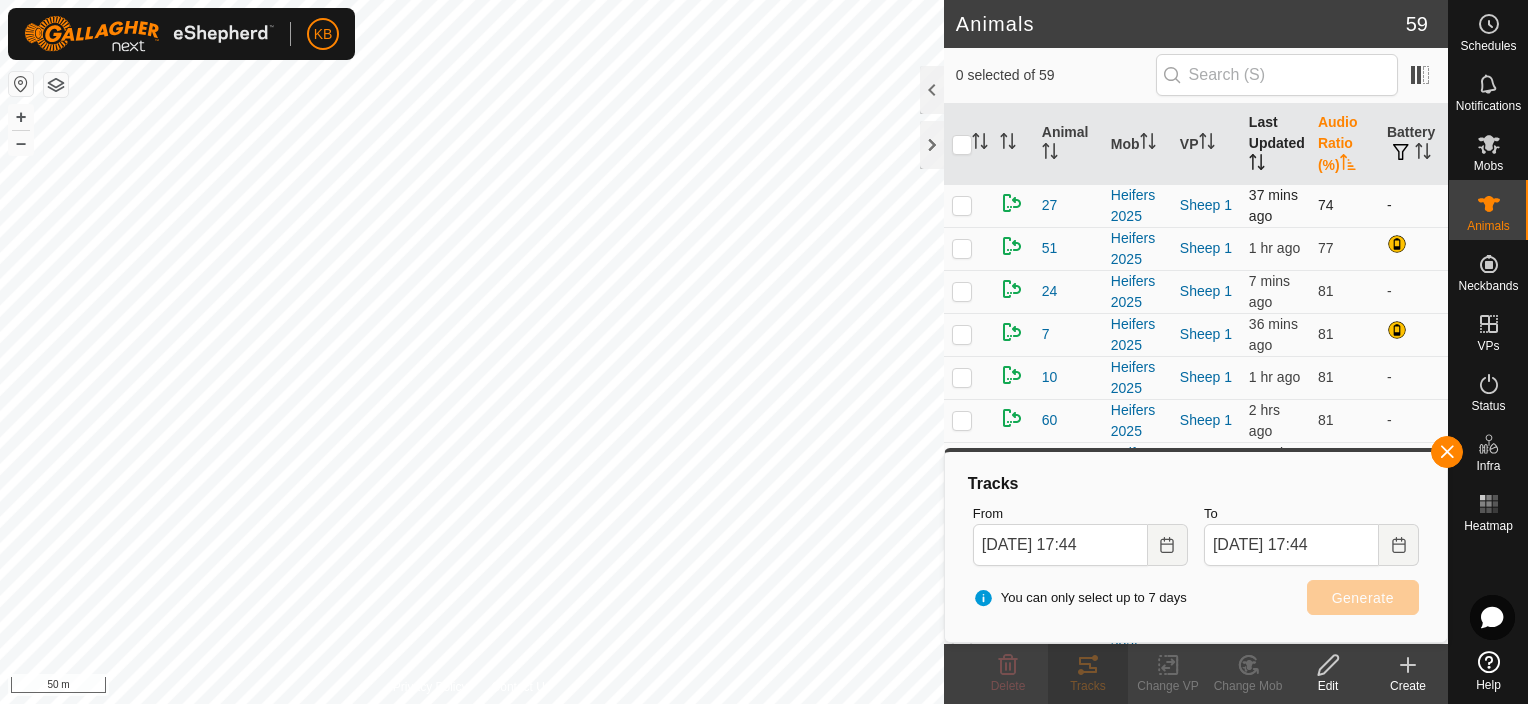 click at bounding box center [962, 205] 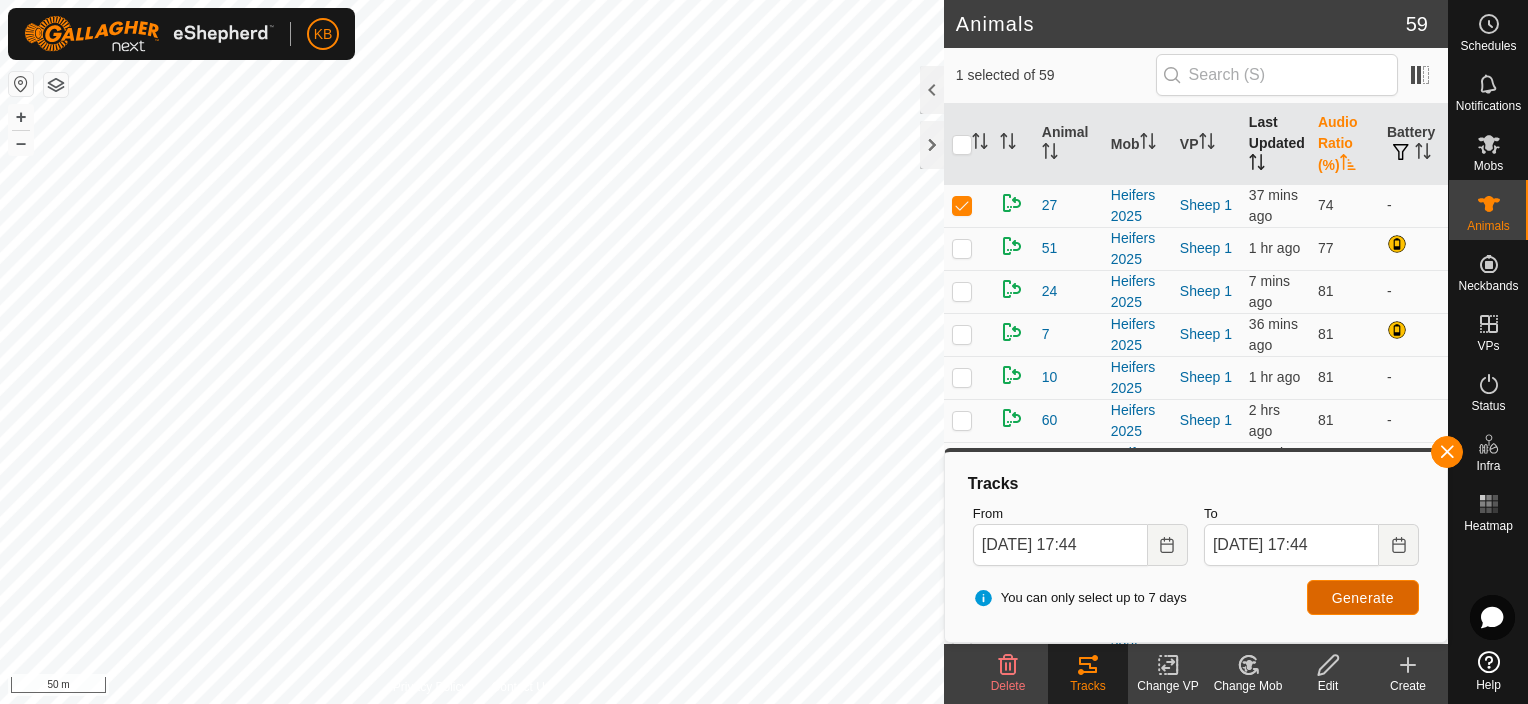 click on "Generate" at bounding box center (1363, 598) 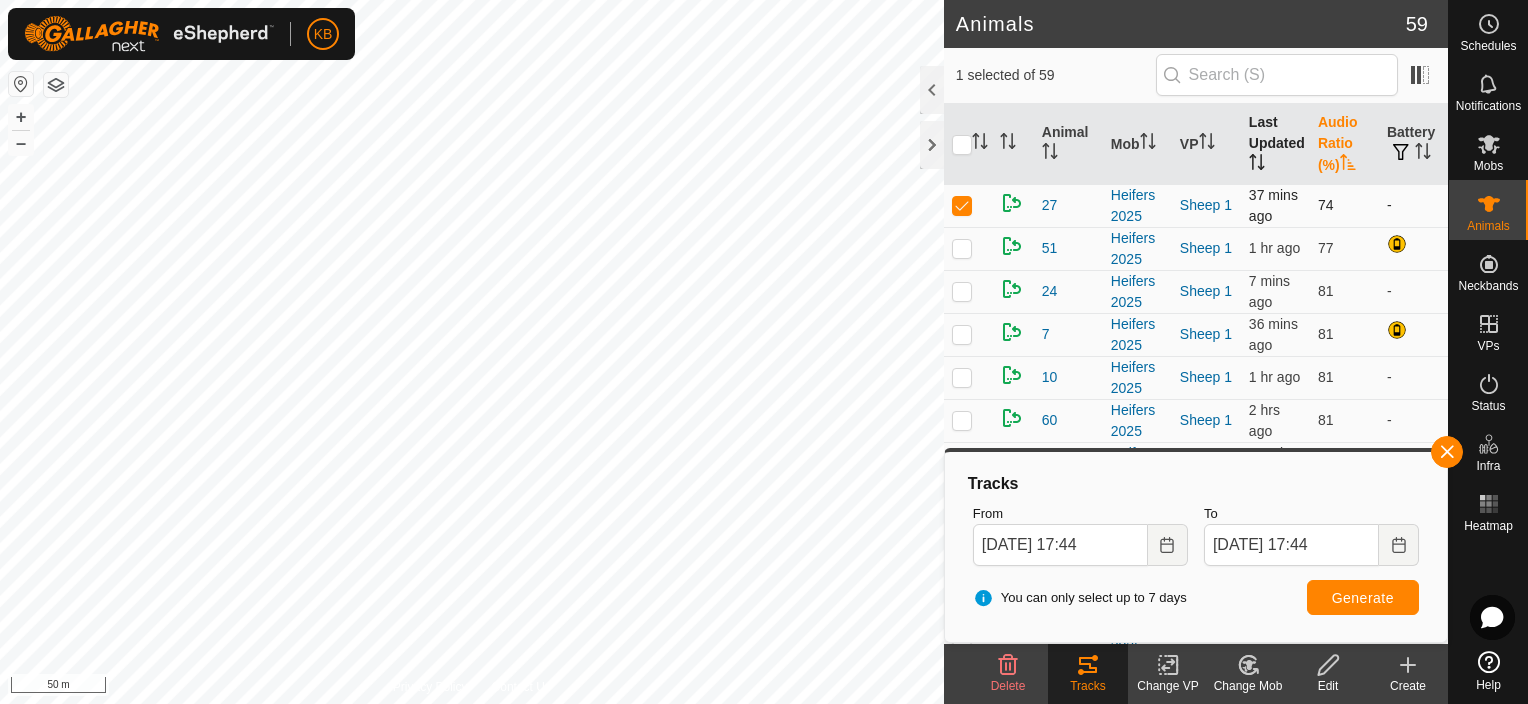 click at bounding box center [962, 205] 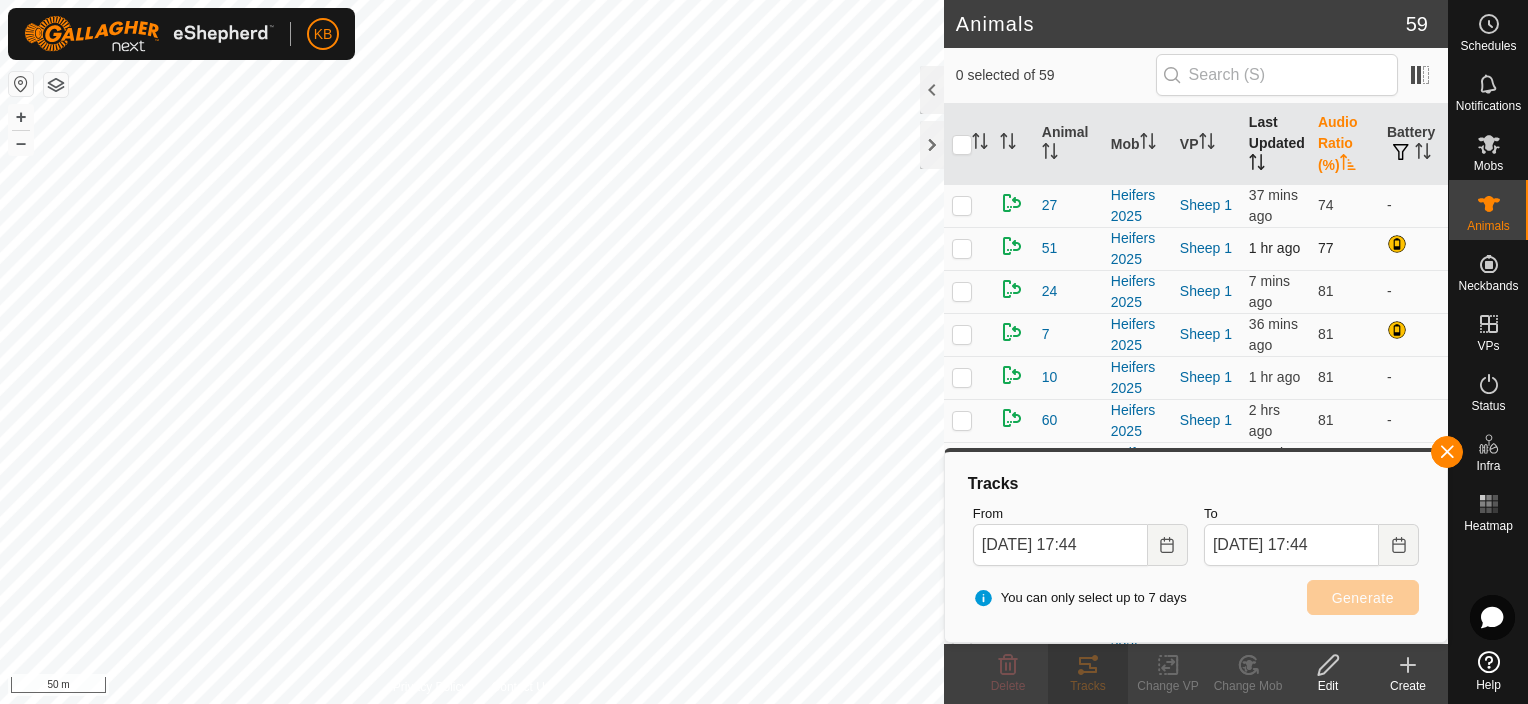 click at bounding box center (962, 248) 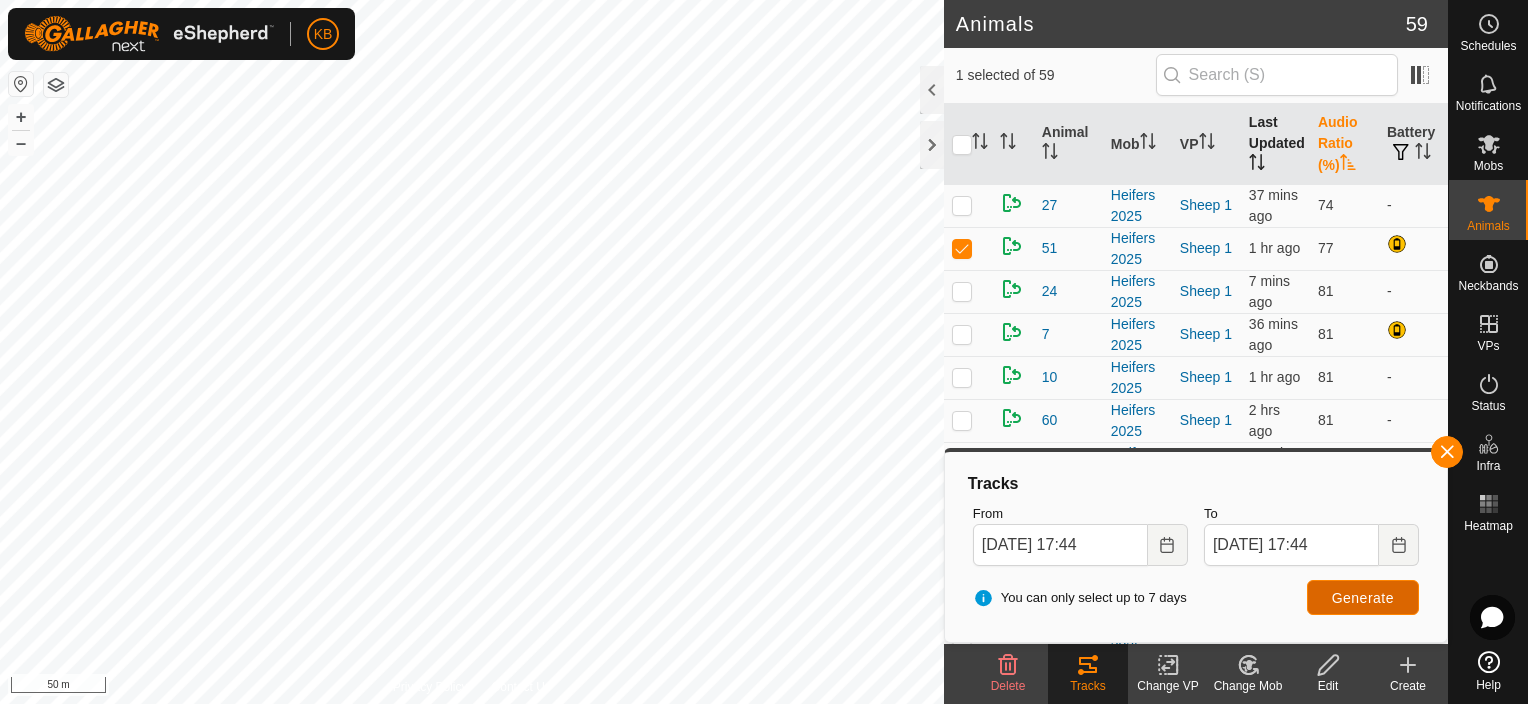 click on "Generate" at bounding box center [1363, 598] 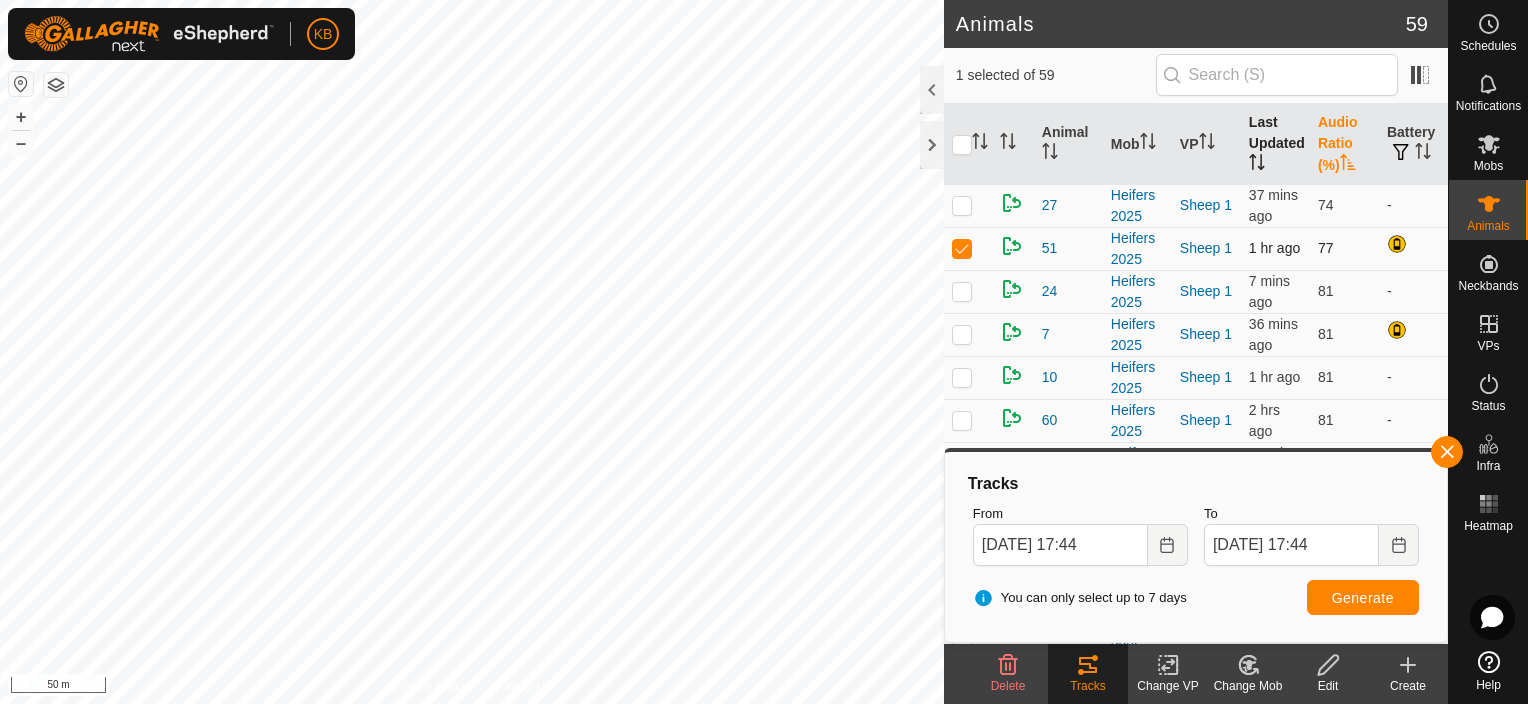 click at bounding box center [962, 248] 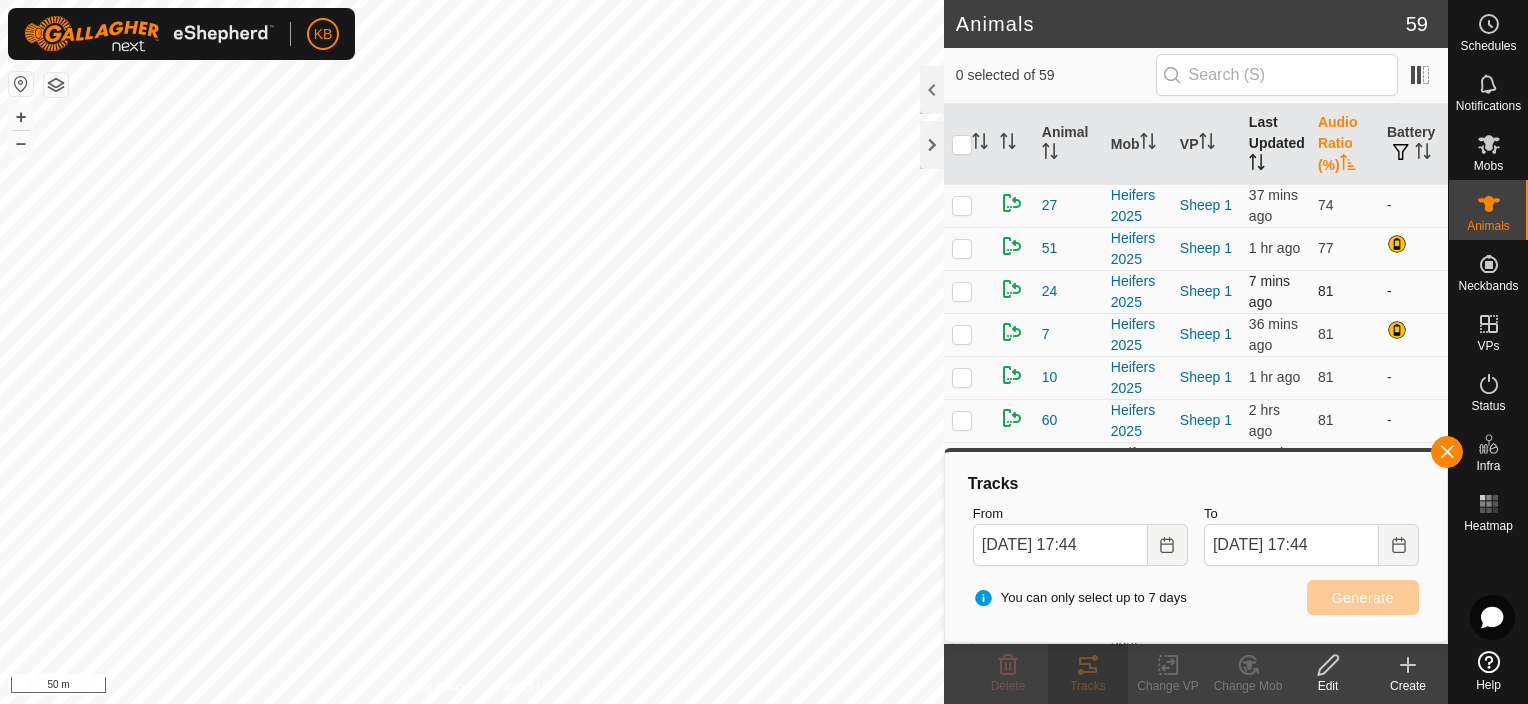 click at bounding box center [962, 291] 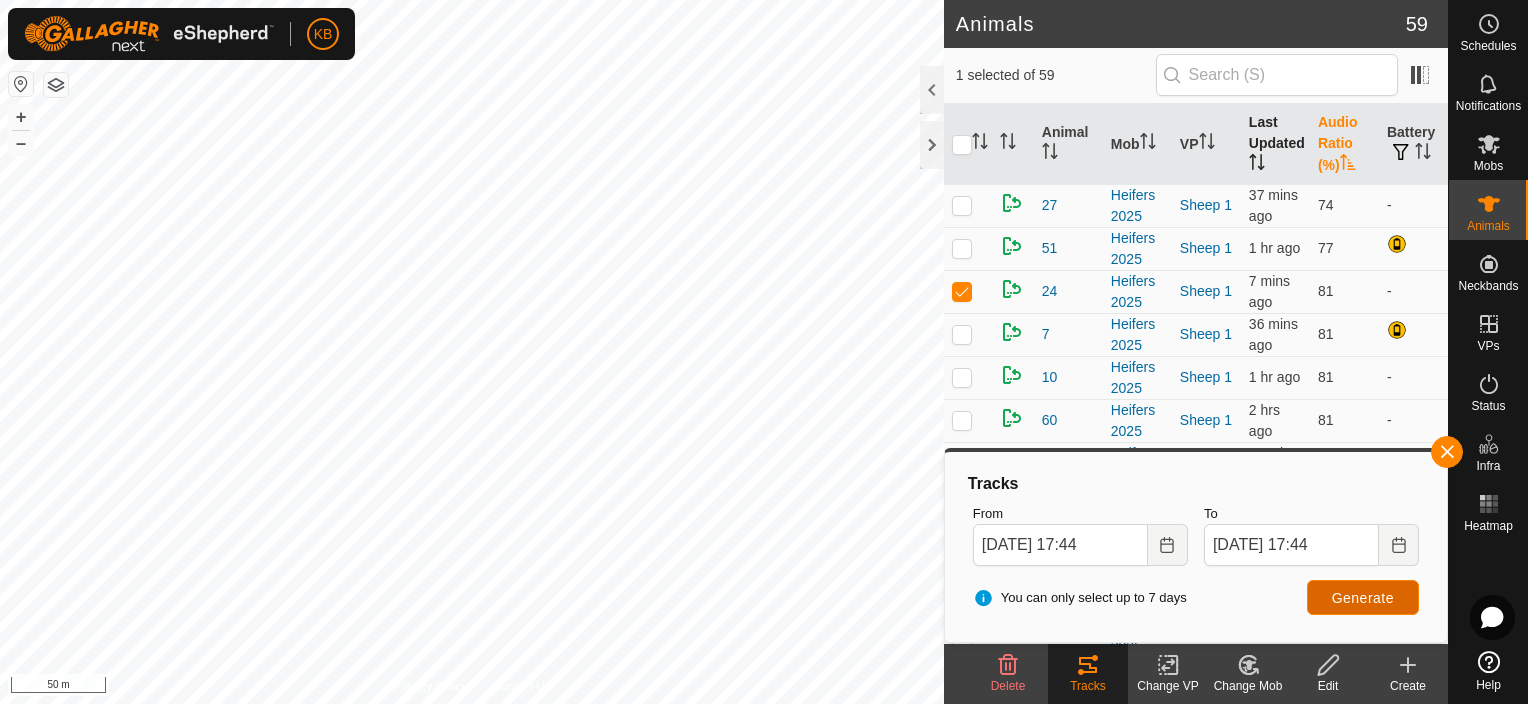 click on "Generate" at bounding box center (1363, 598) 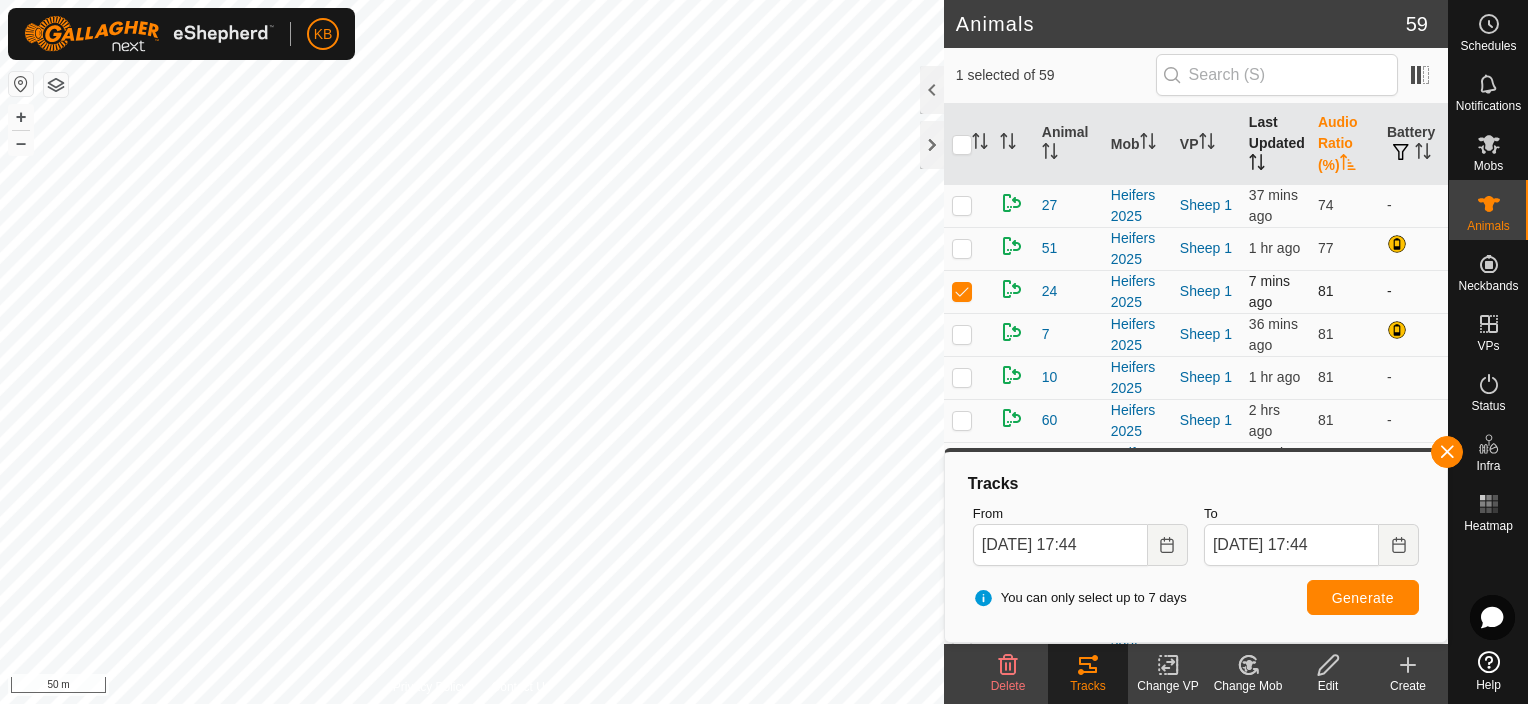 click at bounding box center [962, 291] 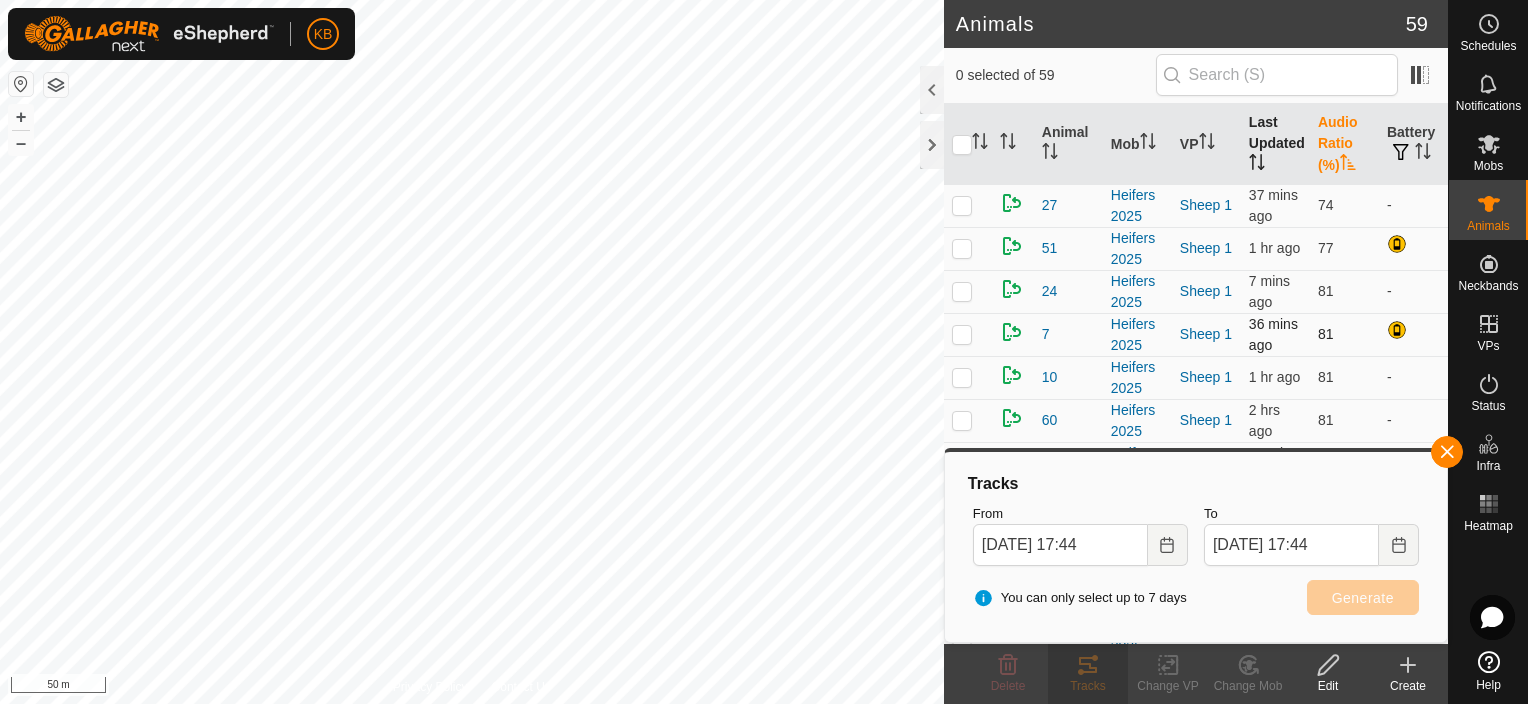click at bounding box center (968, 334) 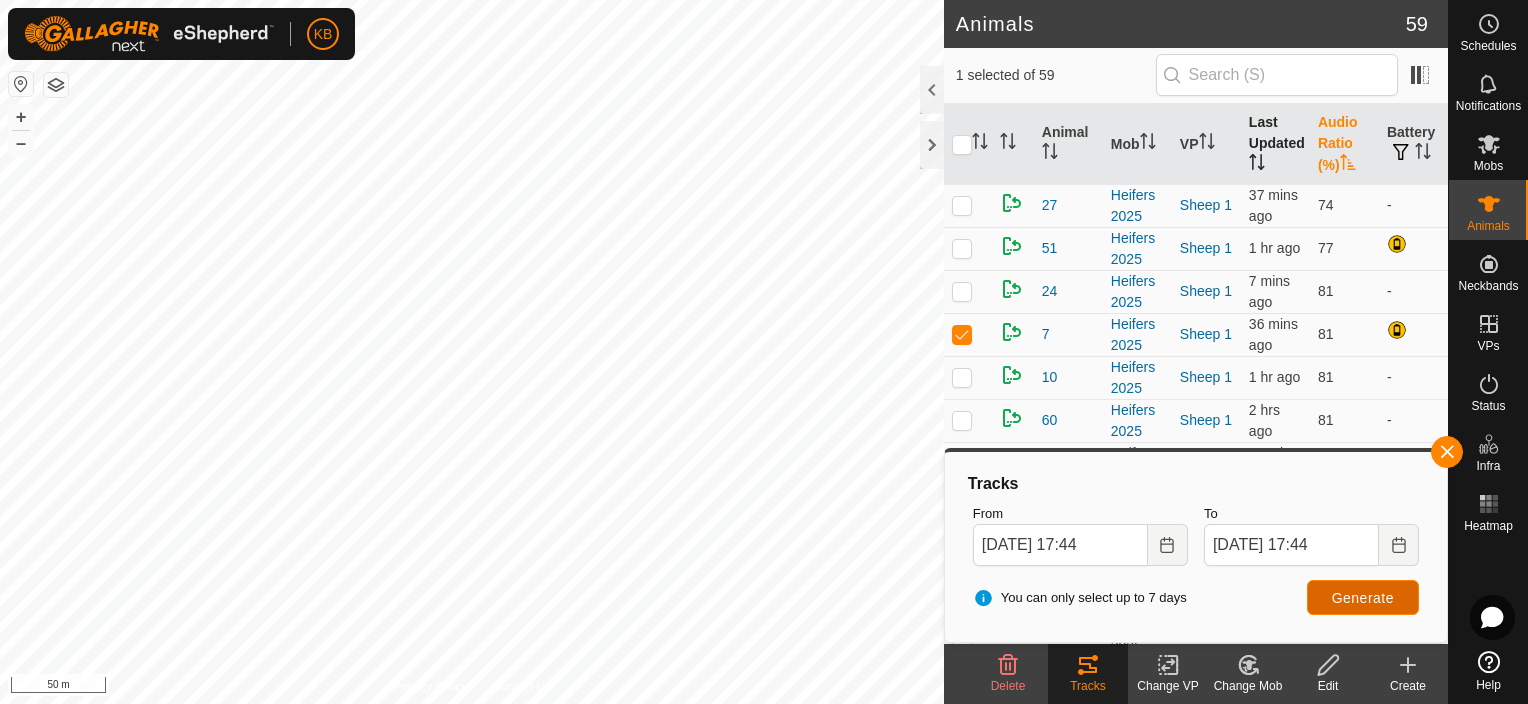 click on "Generate" at bounding box center (1363, 598) 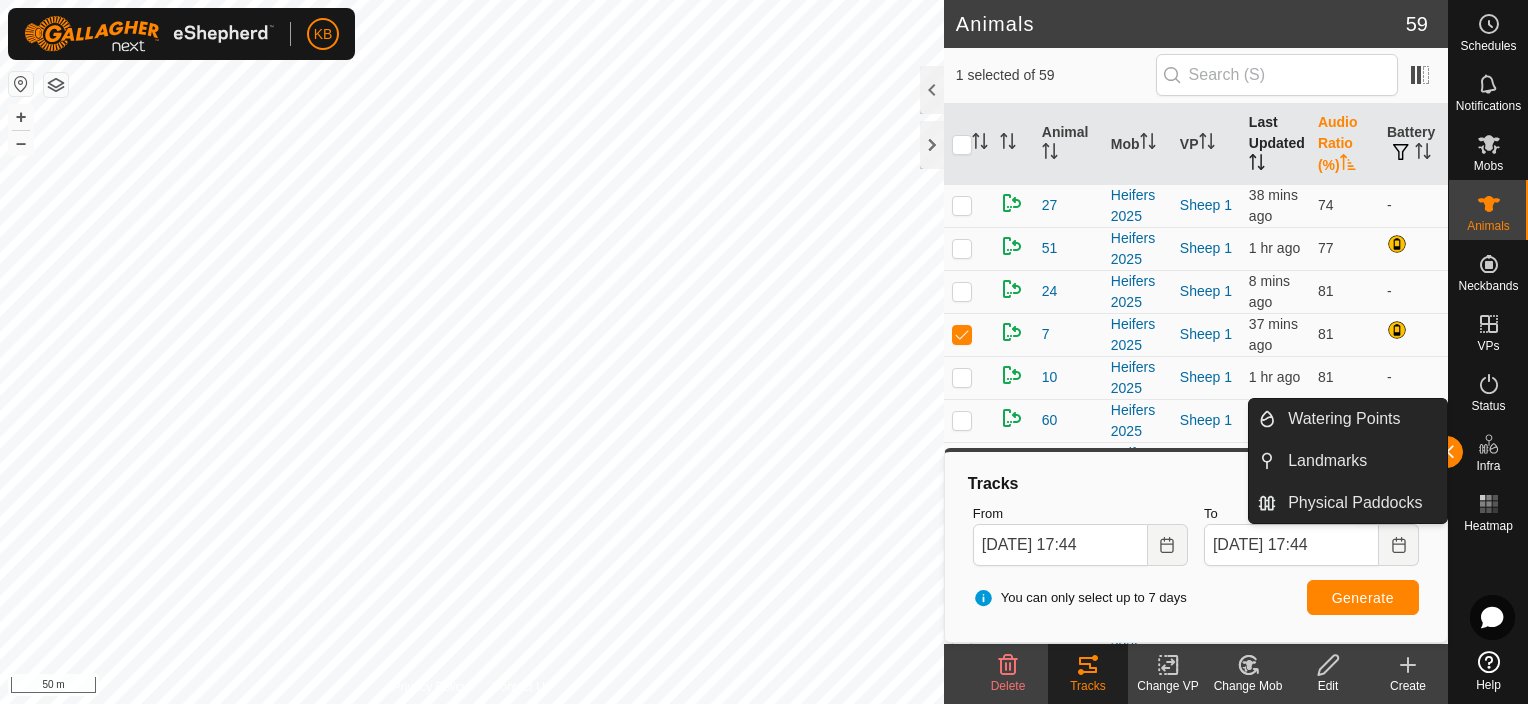 click 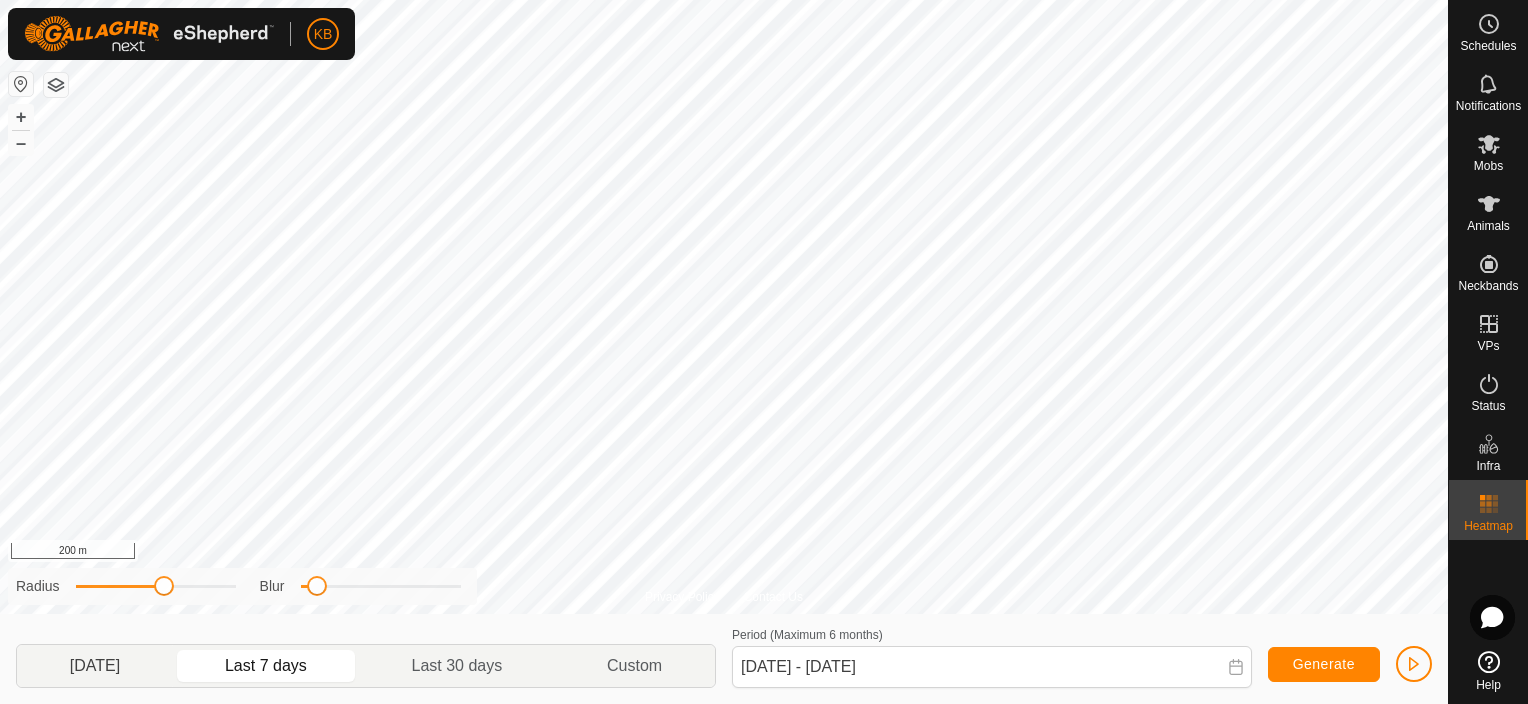 click on "[DATE]" 